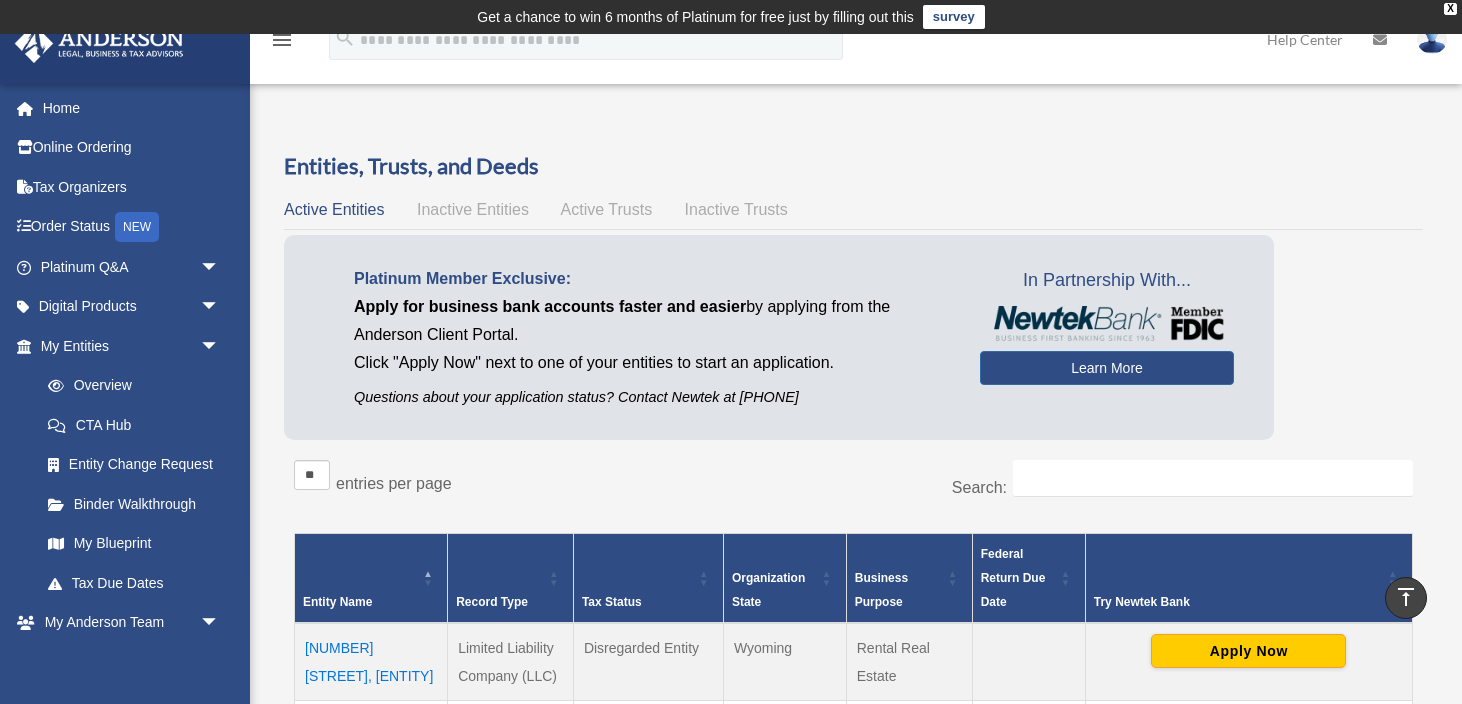 scroll, scrollTop: 1291, scrollLeft: 0, axis: vertical 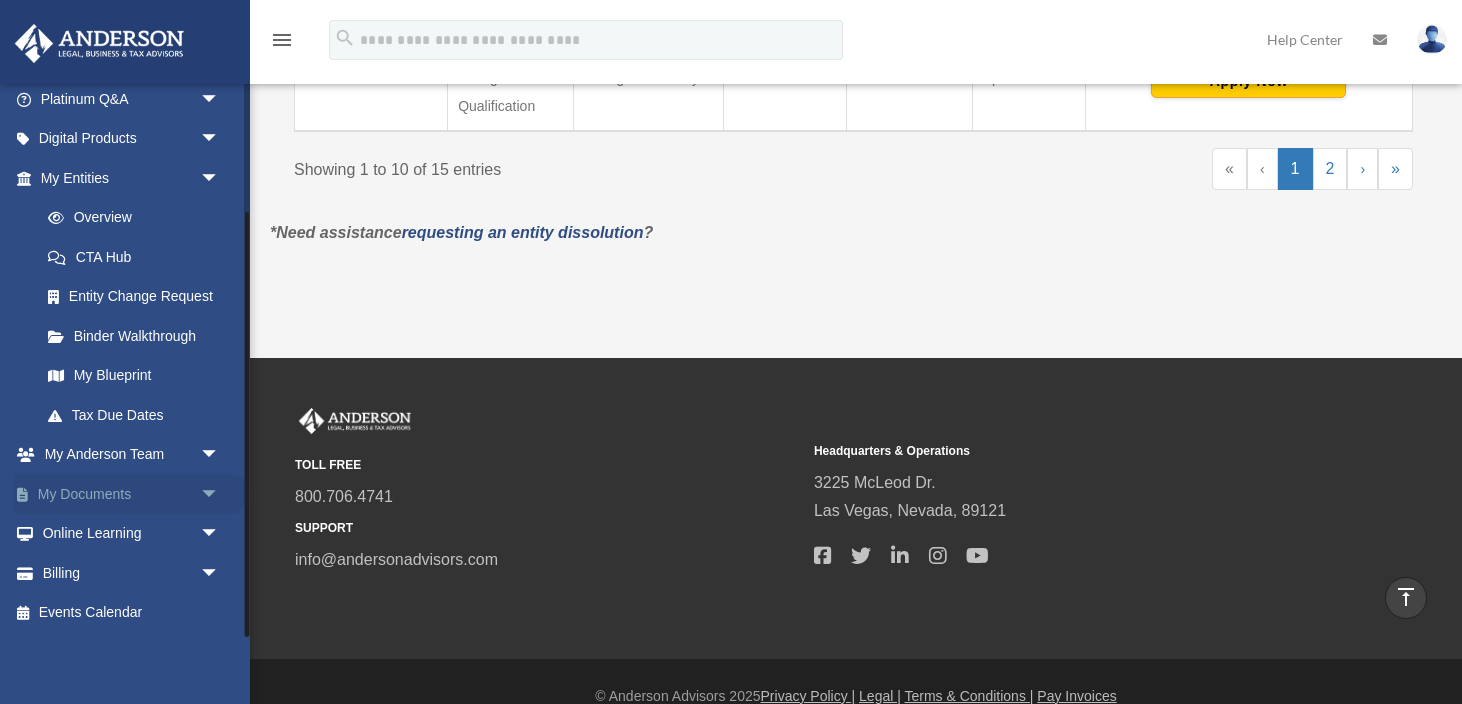 click on "arrow_drop_down" at bounding box center (220, 494) 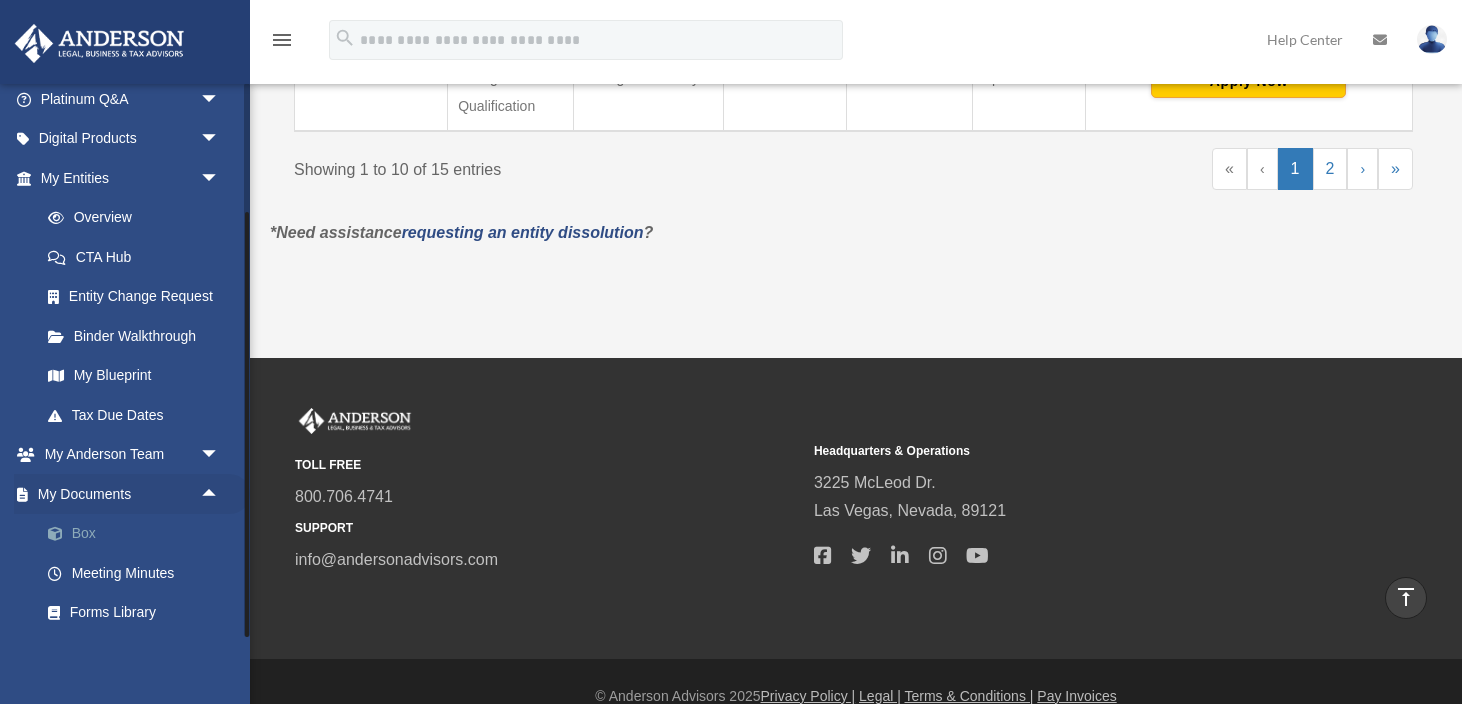click on "Box" at bounding box center [139, 534] 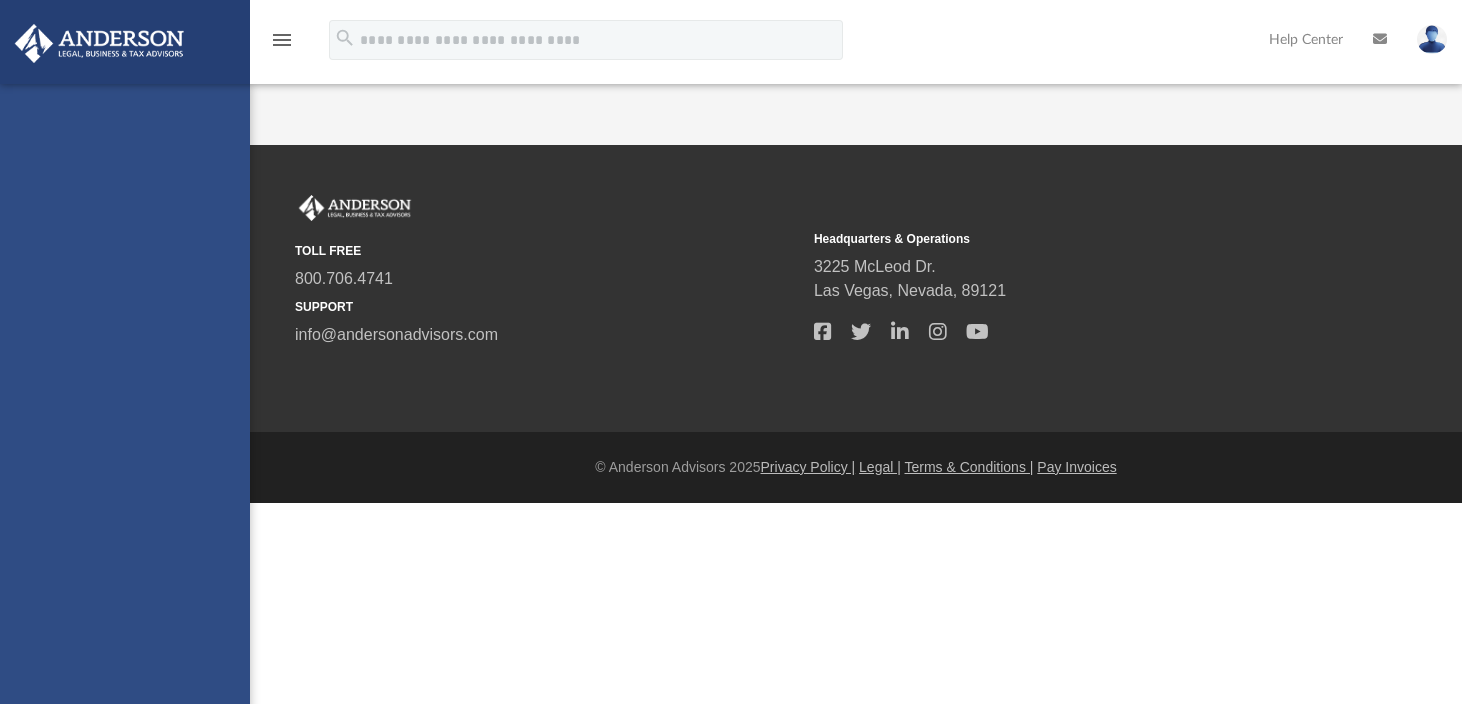 scroll, scrollTop: 0, scrollLeft: 0, axis: both 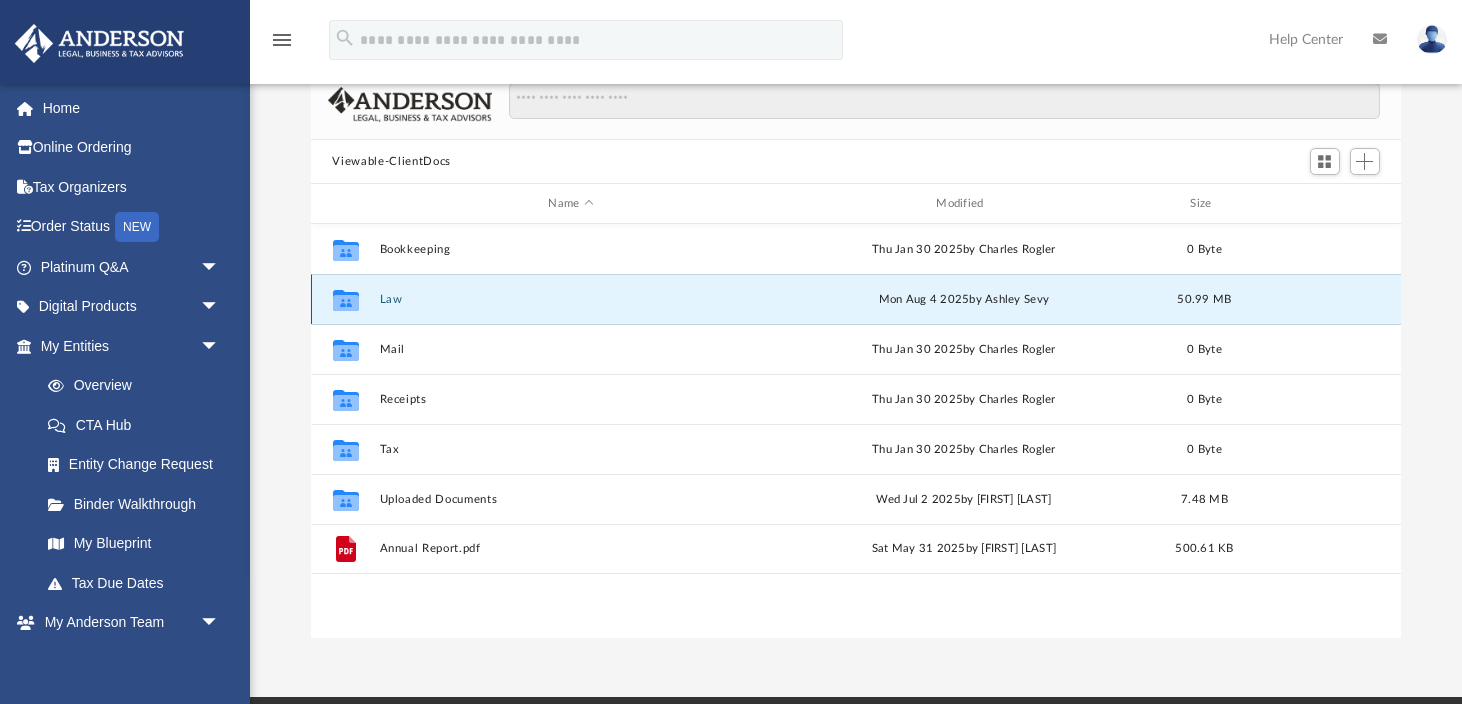 click on "Law" at bounding box center [571, 299] 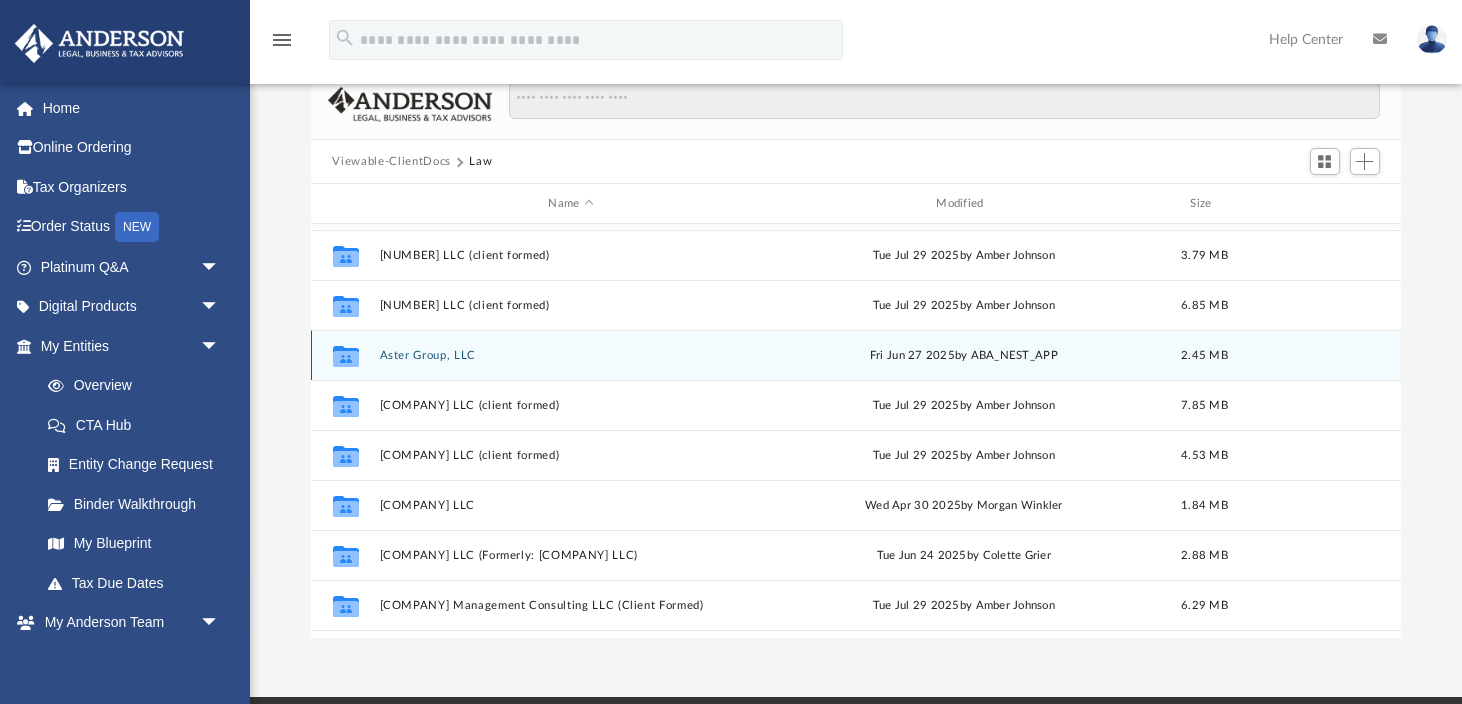 scroll, scrollTop: 285, scrollLeft: 0, axis: vertical 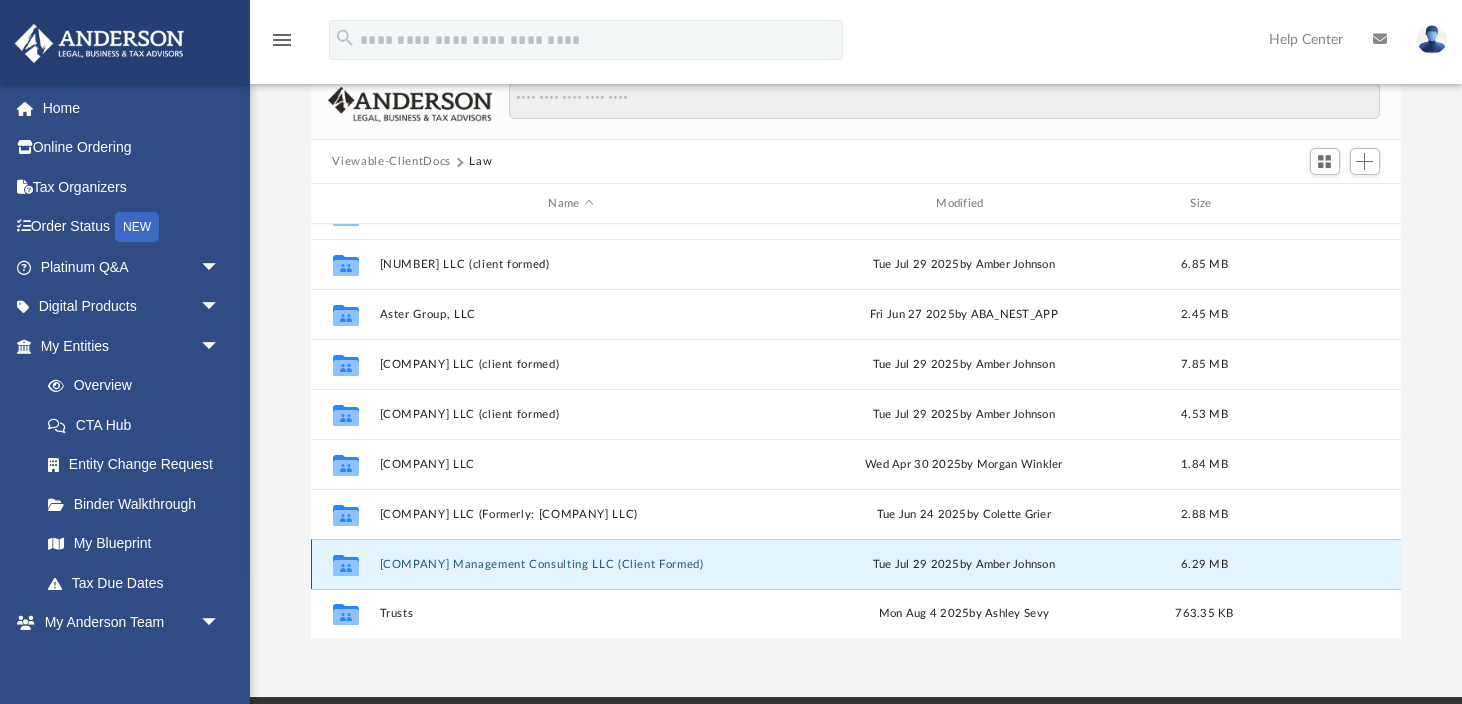 click on "[COMPANY] Management Consulting LLC (Client Formed)" at bounding box center (571, 564) 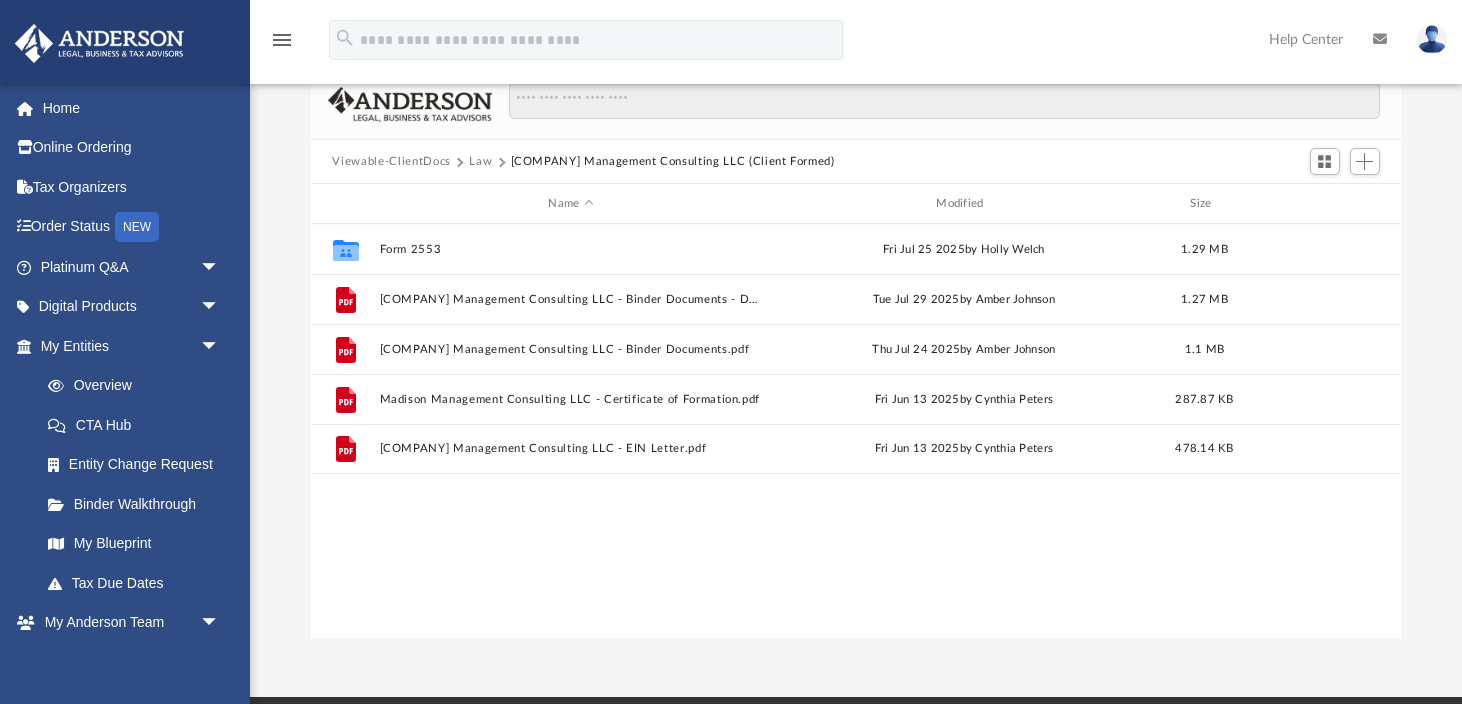 scroll, scrollTop: 0, scrollLeft: 0, axis: both 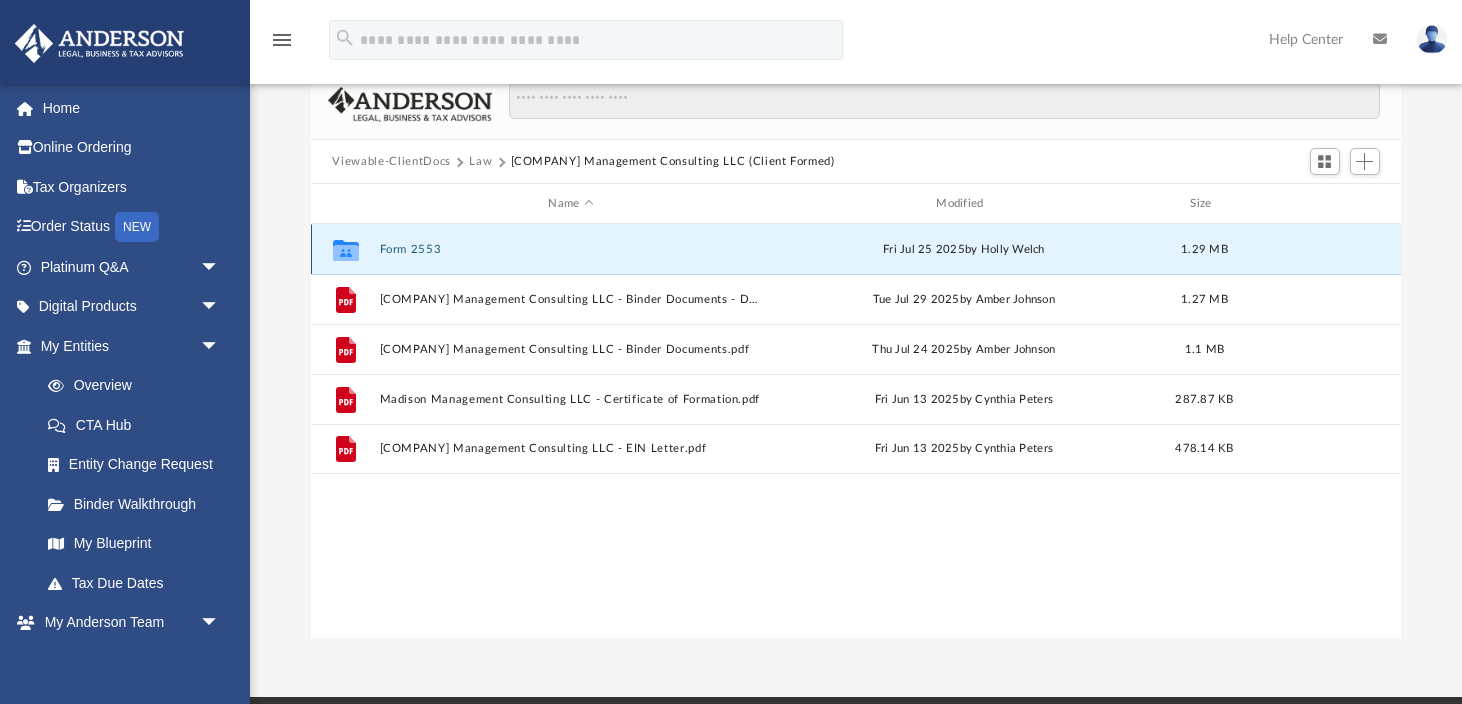 click on "Form 2553" at bounding box center (571, 249) 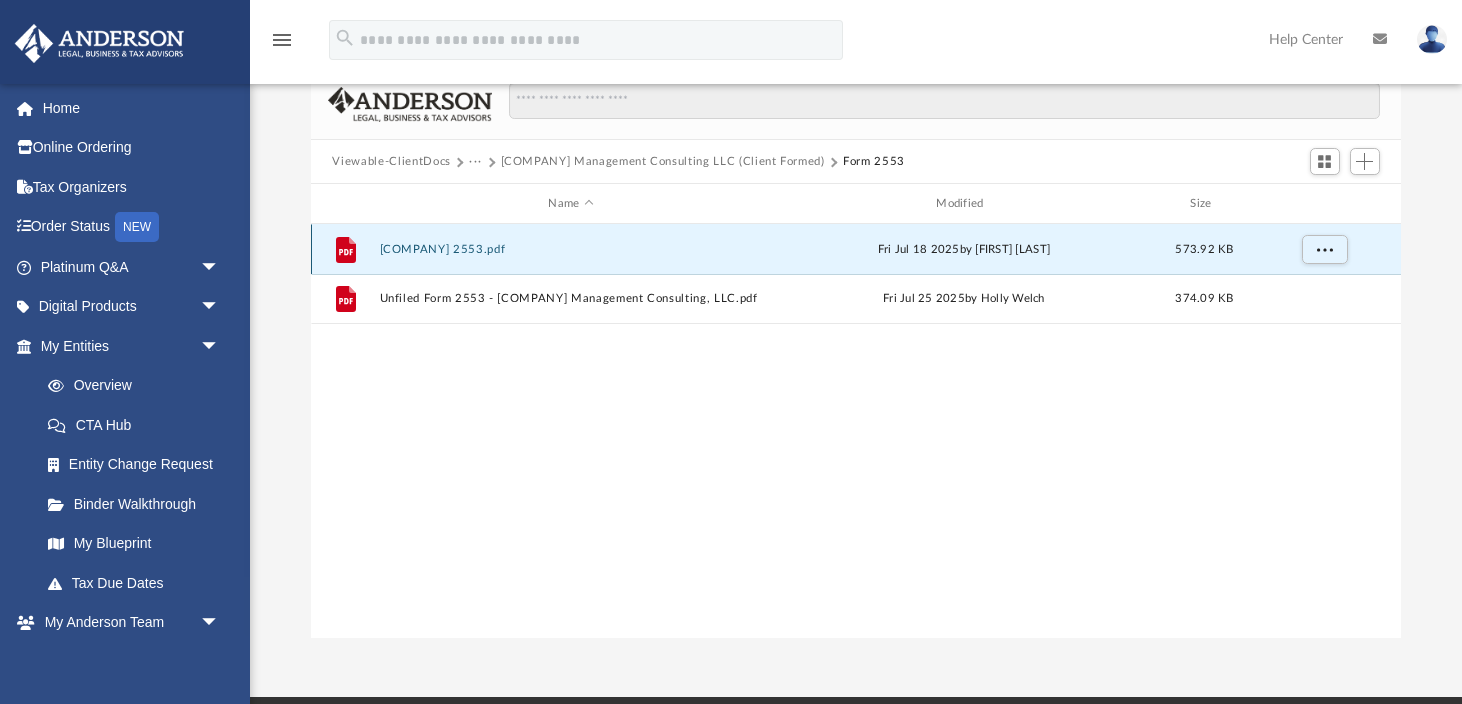 click on "[COMPANY] 2553.pdf" at bounding box center (571, 249) 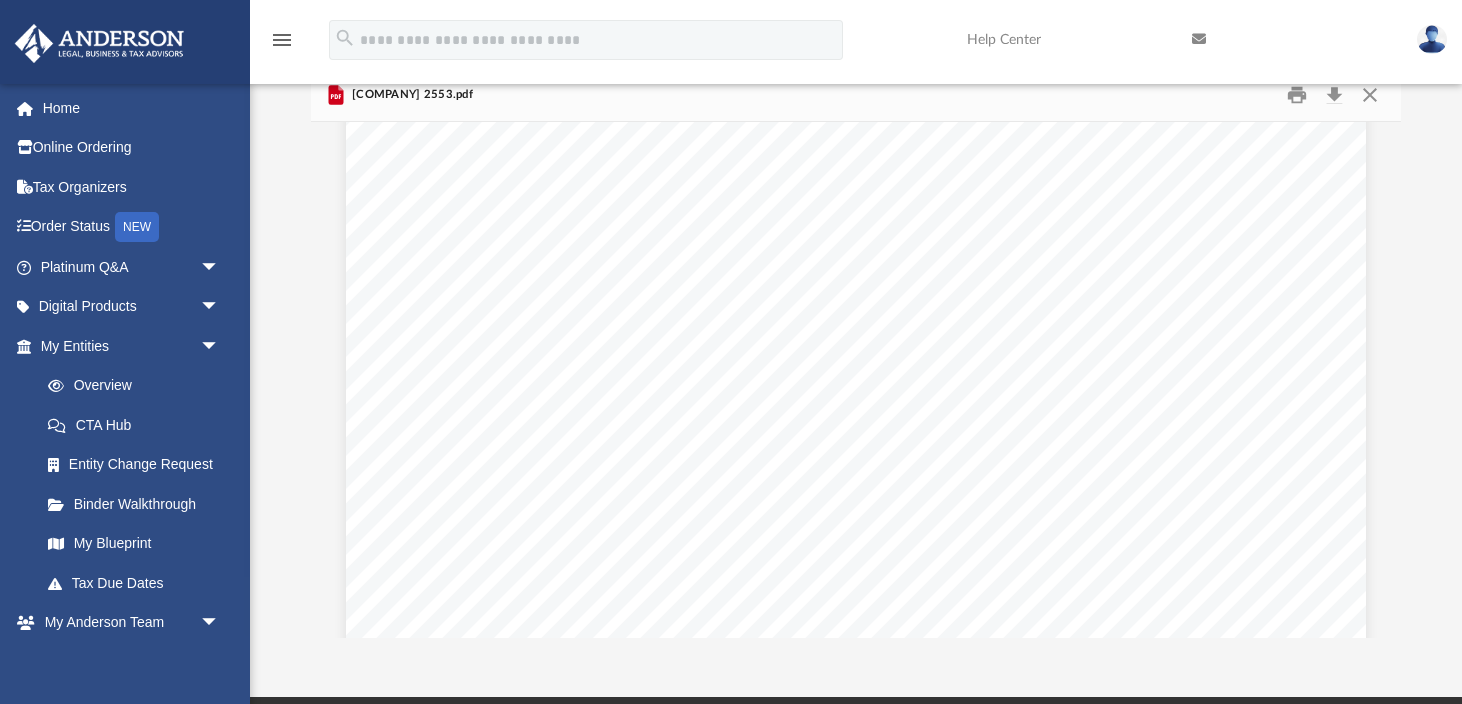 scroll, scrollTop: 2183, scrollLeft: 0, axis: vertical 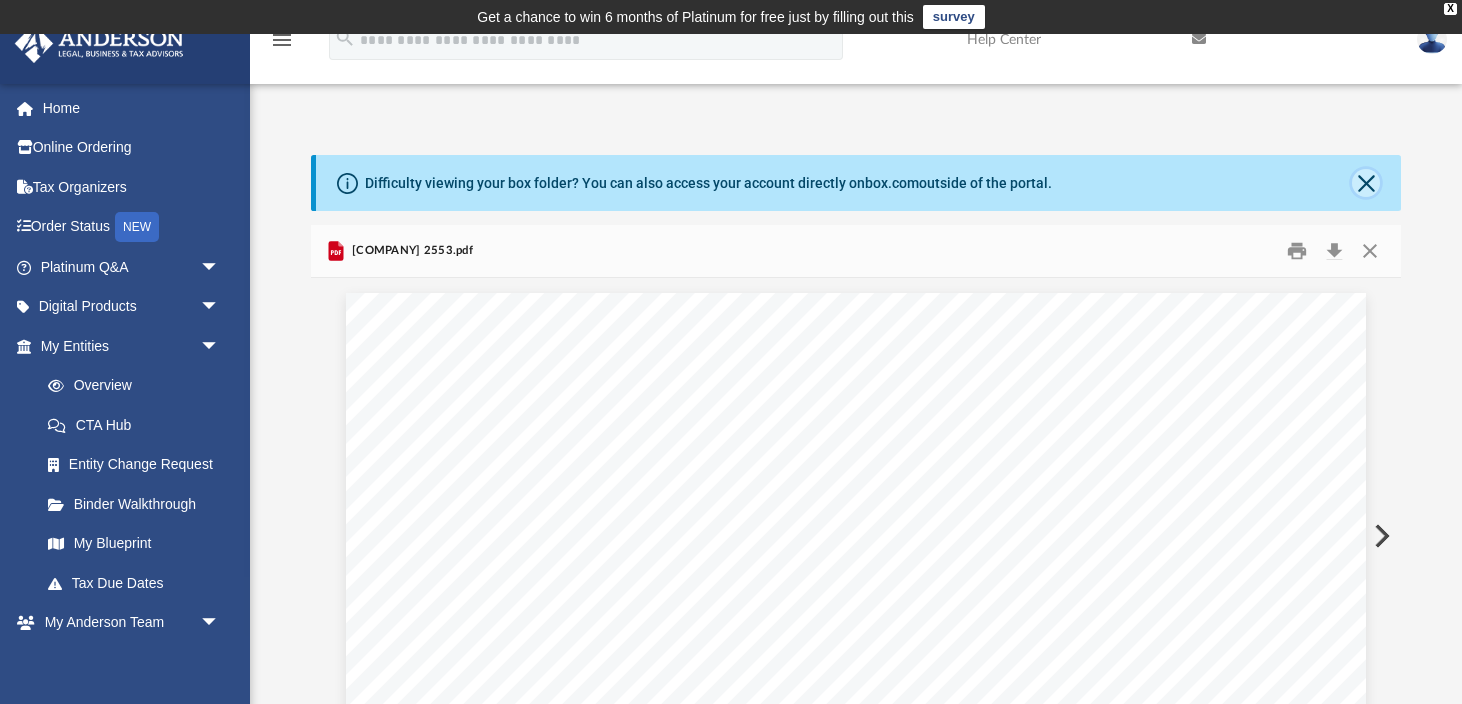 click 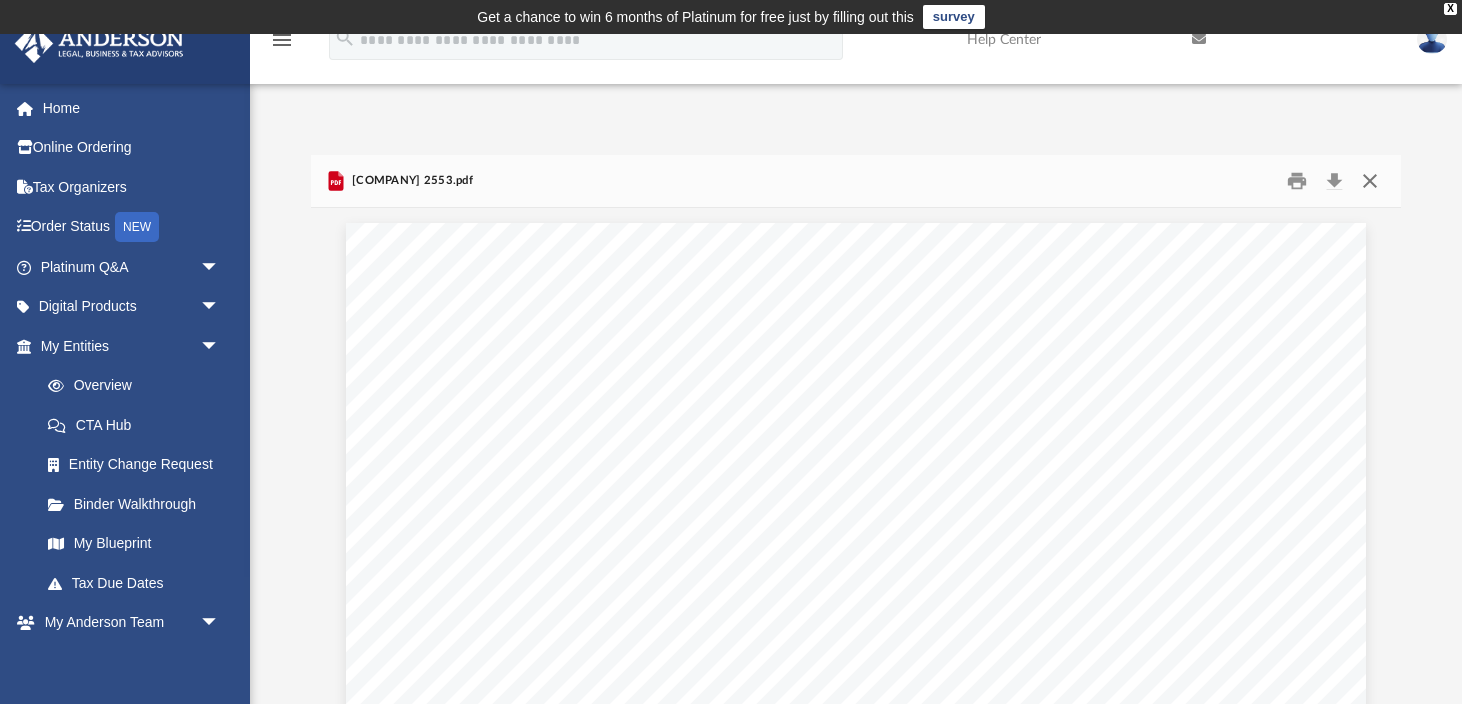 click at bounding box center [1370, 181] 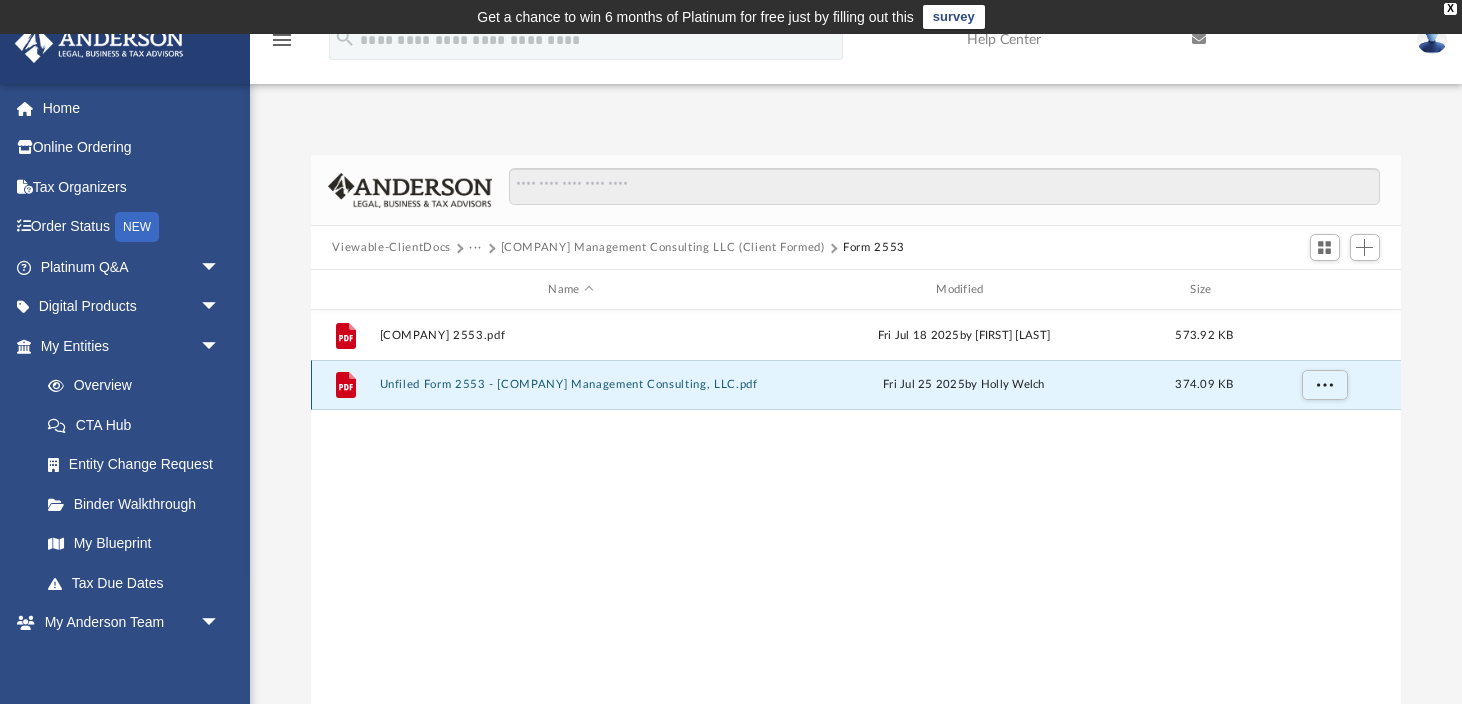 click on "Unfiled Form 2553 - [COMPANY] Management Consulting, LLC.pdf" at bounding box center (571, 384) 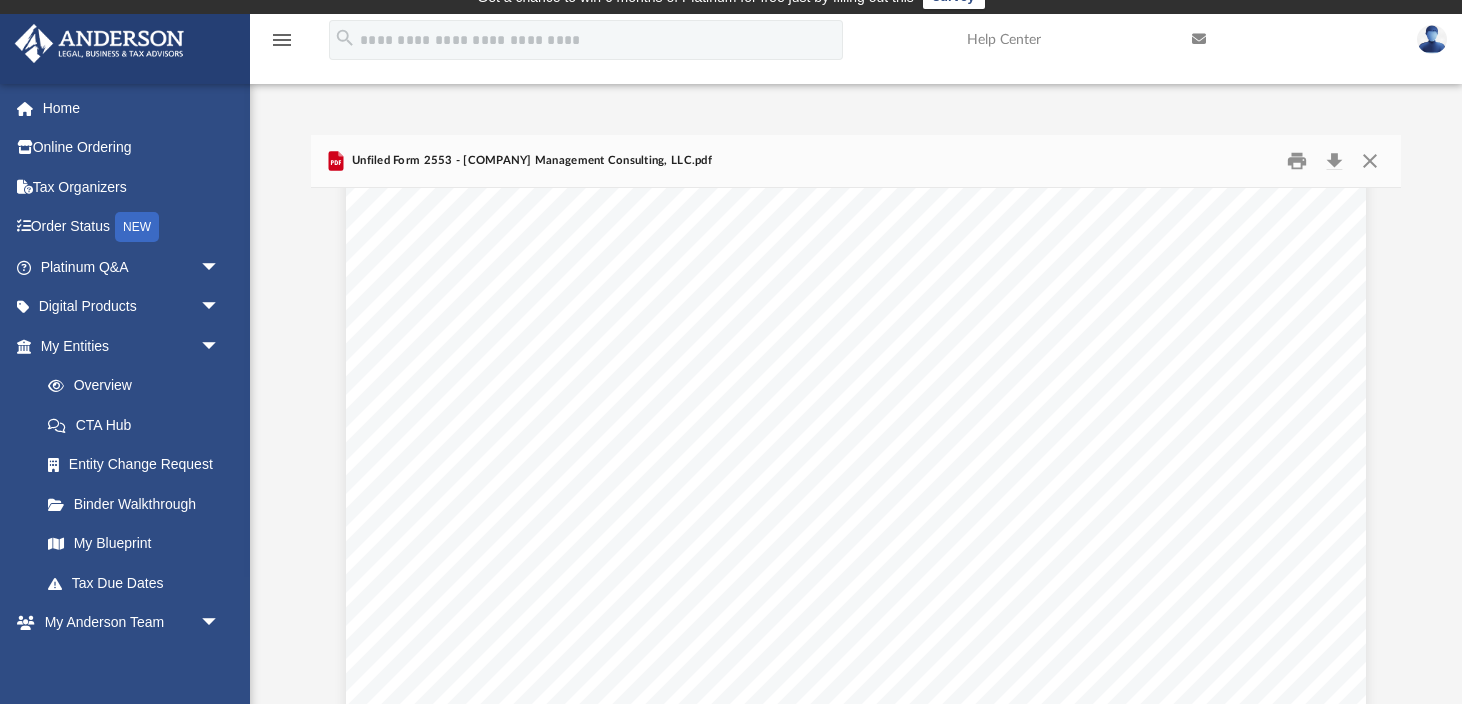 scroll, scrollTop: 166, scrollLeft: 0, axis: vertical 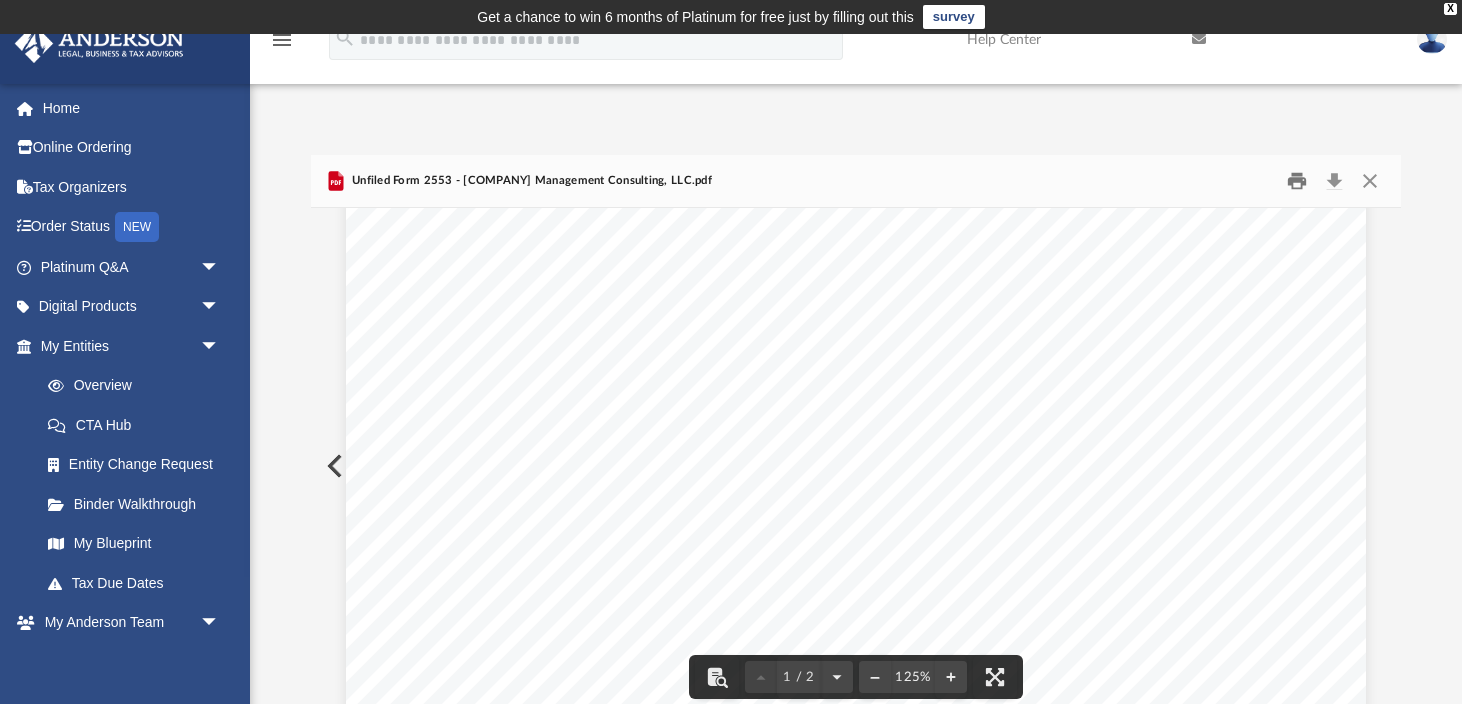 click at bounding box center (1297, 181) 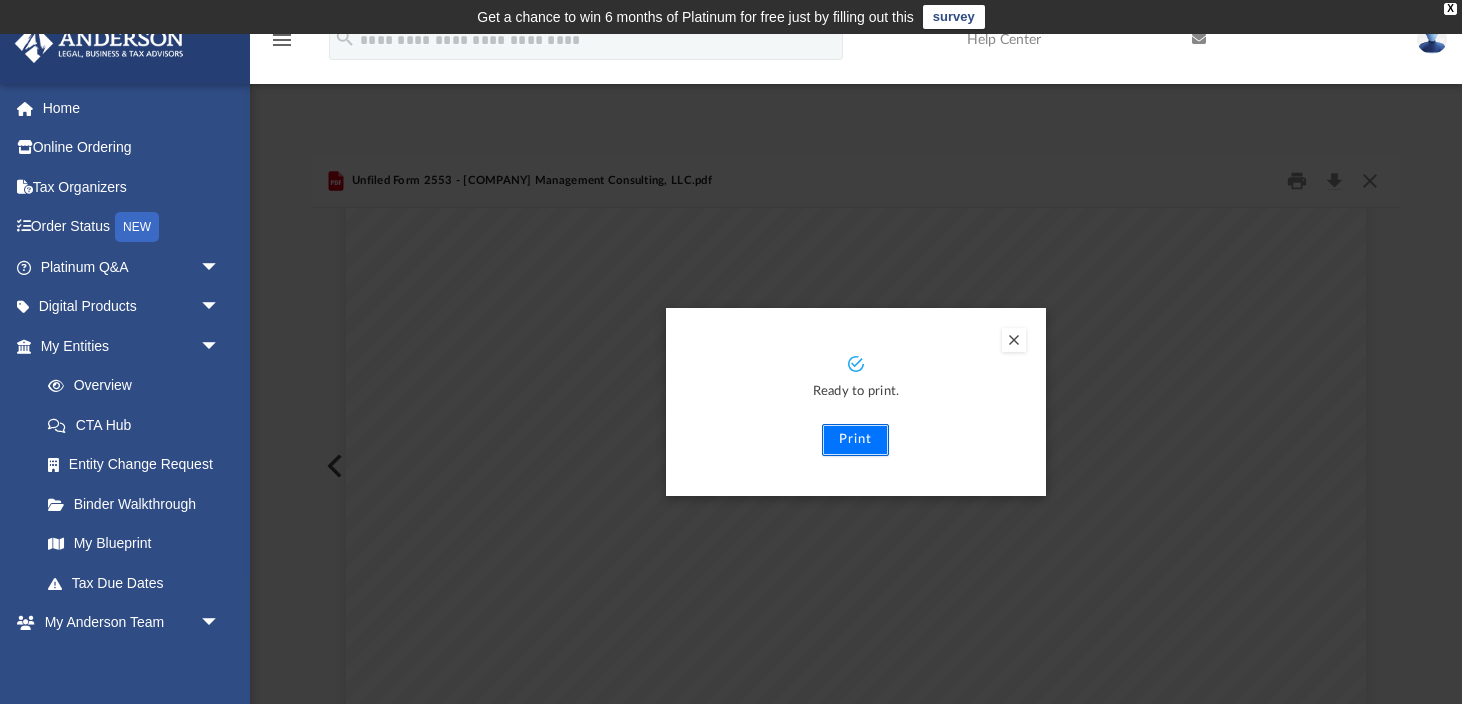 click on "Print" at bounding box center [855, 440] 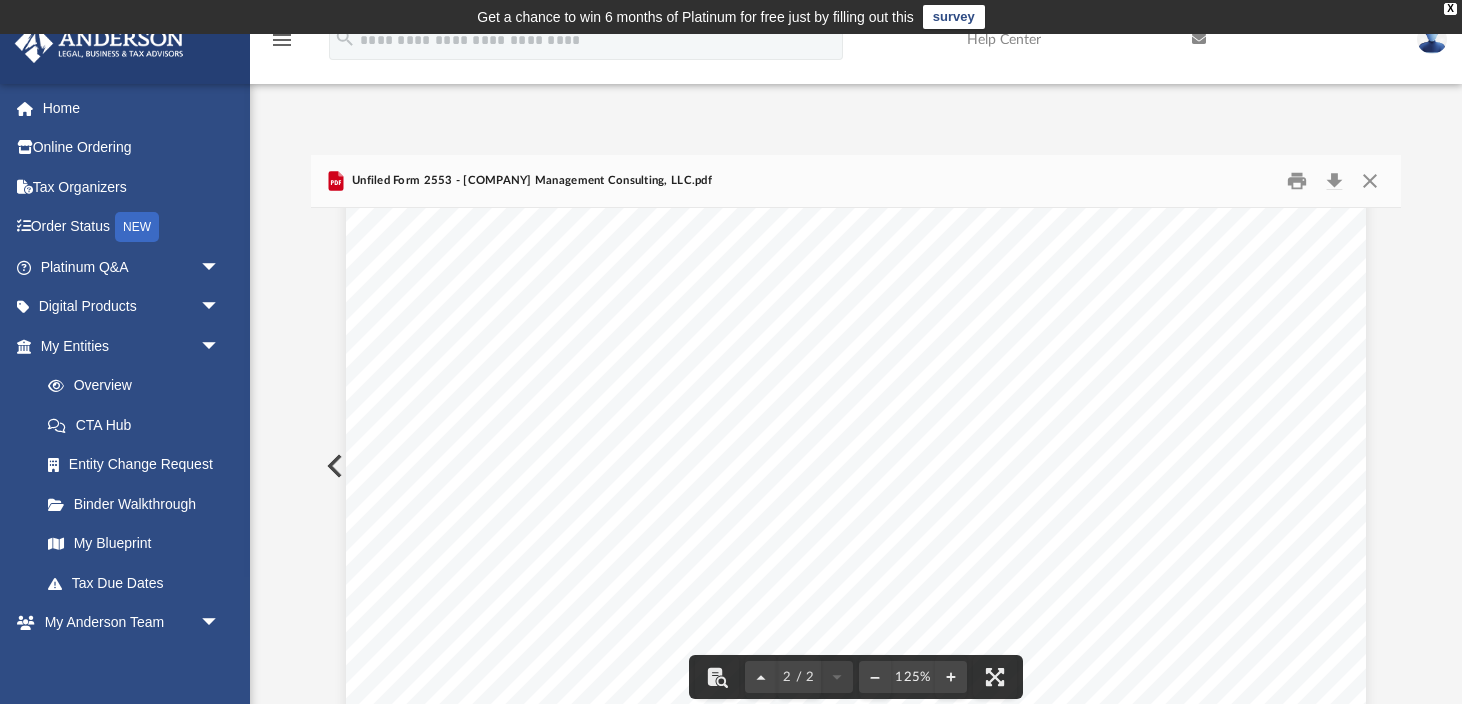 scroll, scrollTop: 2183, scrollLeft: 0, axis: vertical 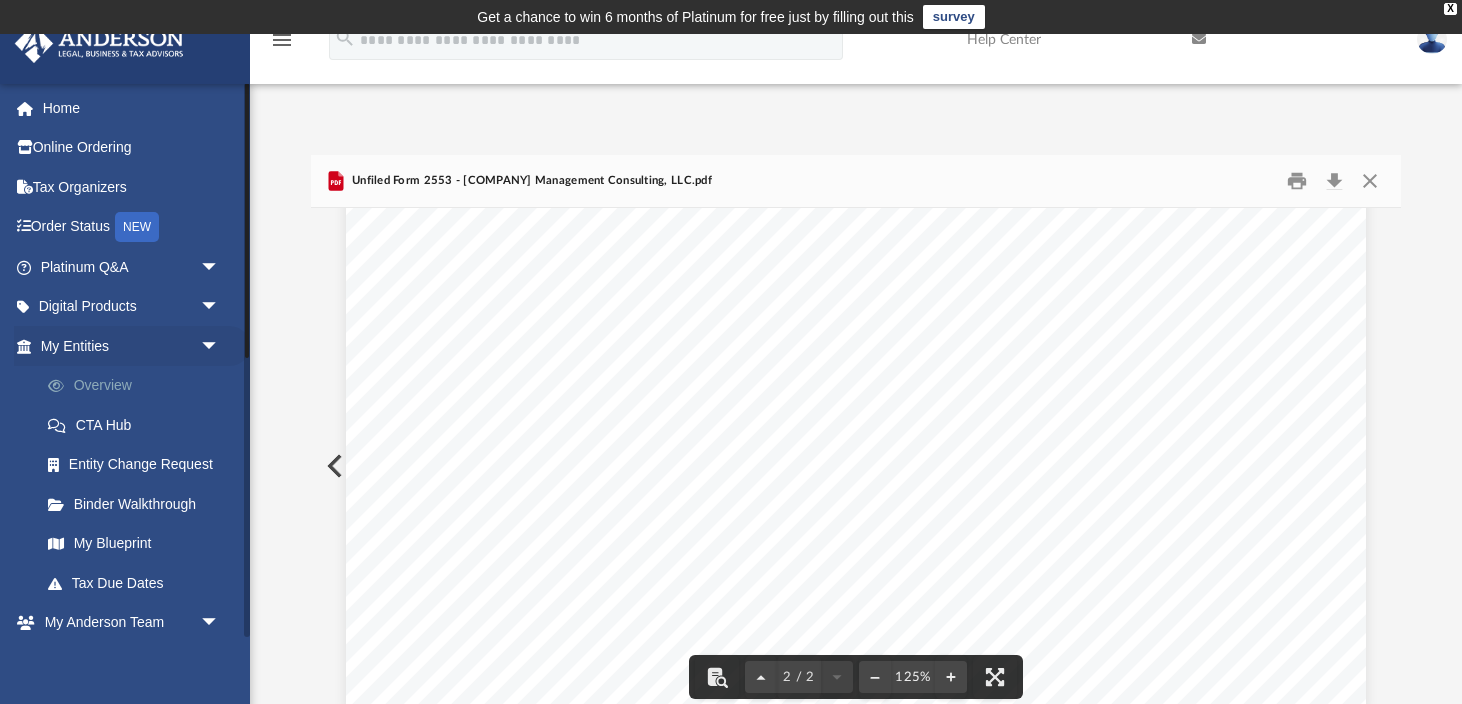 click on "Overview" at bounding box center (139, 386) 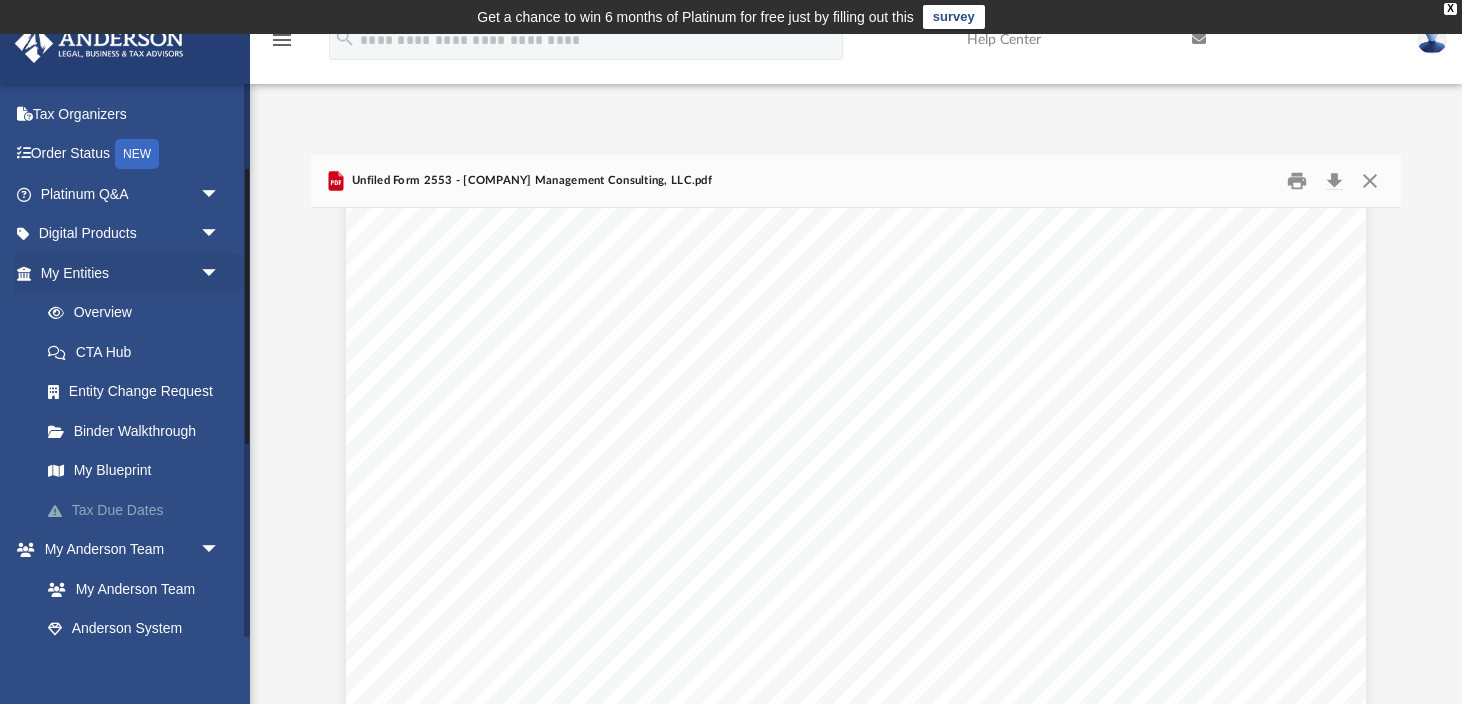 scroll, scrollTop: 188, scrollLeft: 0, axis: vertical 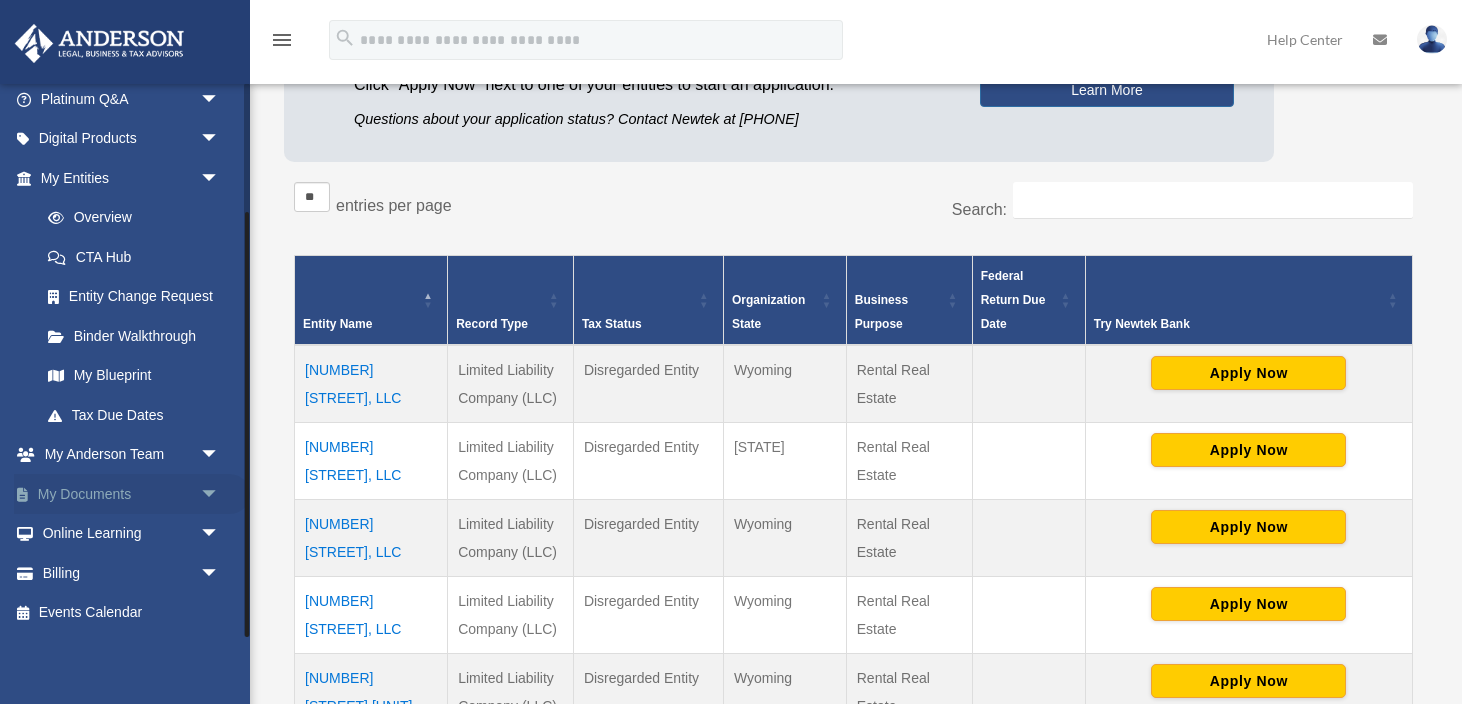 click on "arrow_drop_down" at bounding box center (220, 494) 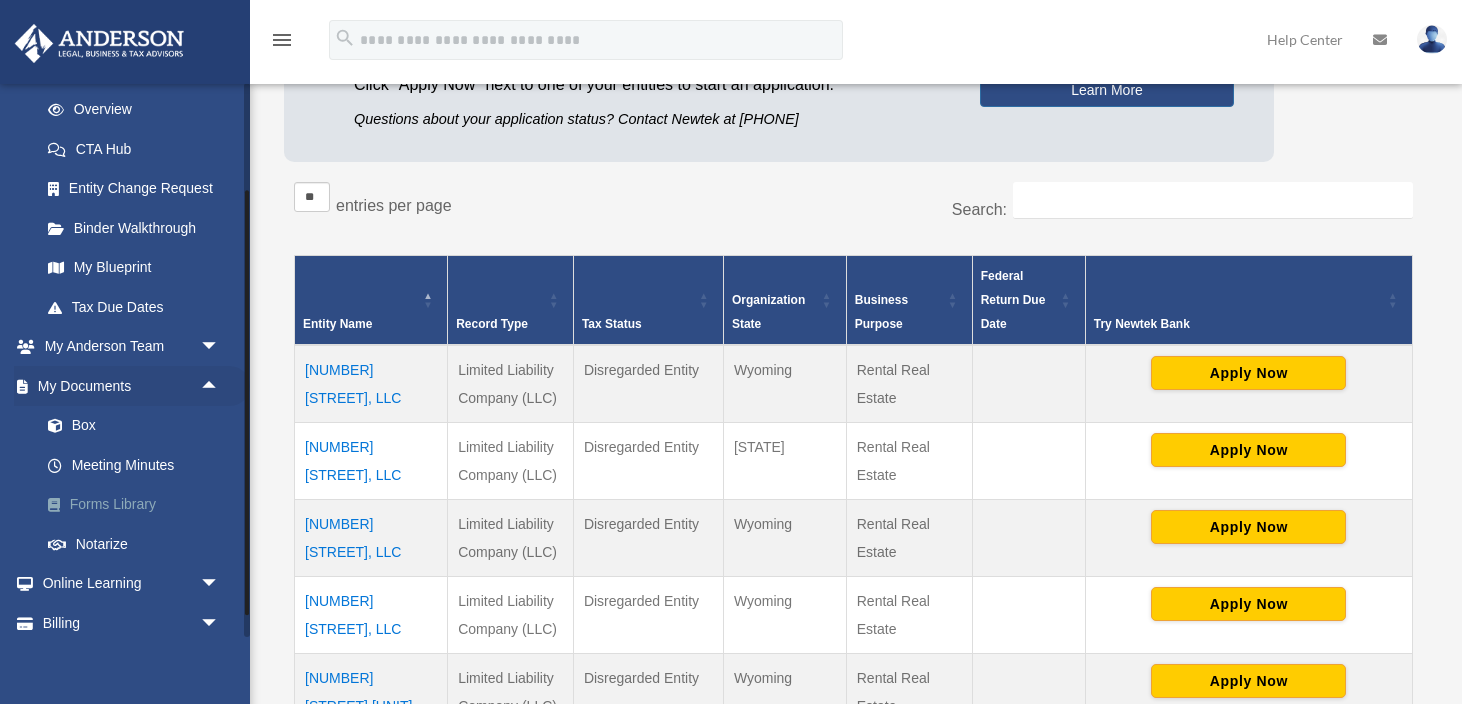 scroll, scrollTop: 311, scrollLeft: 0, axis: vertical 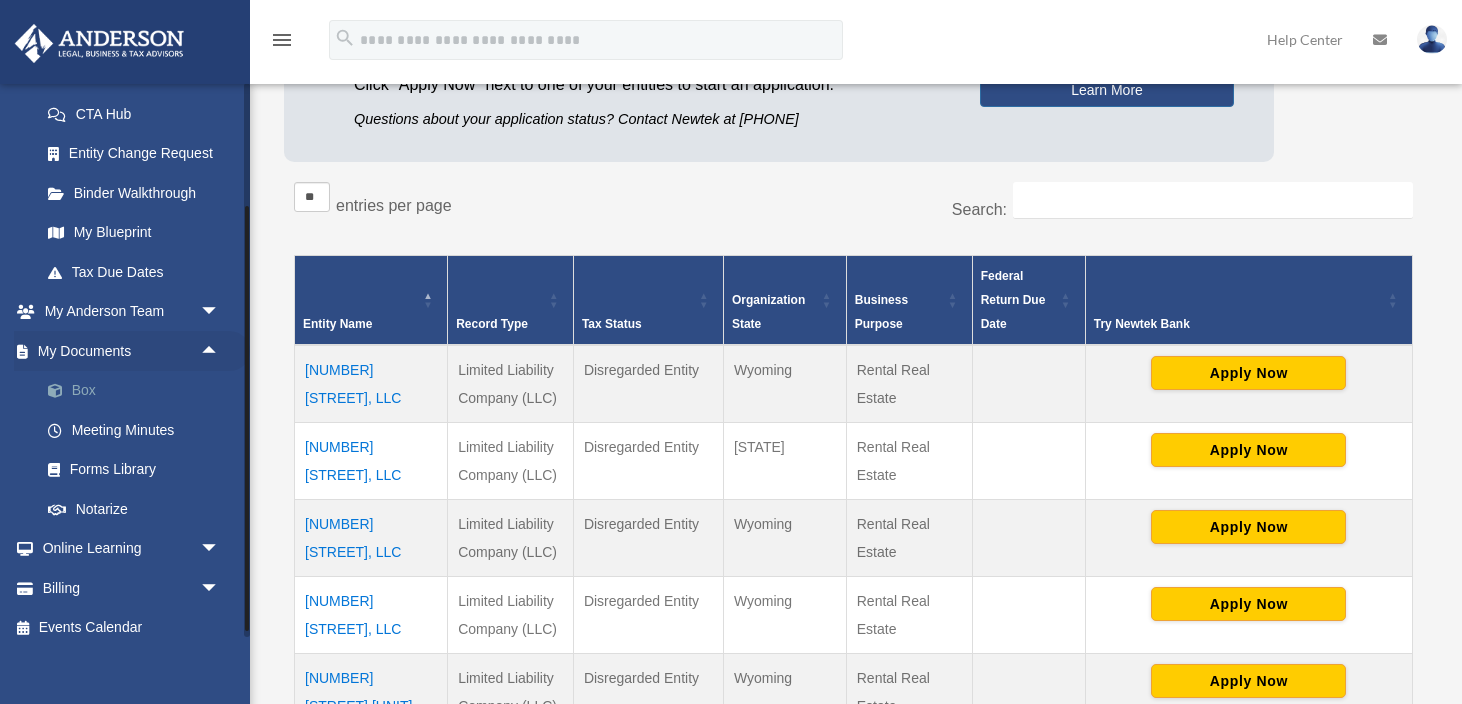 click on "Box" at bounding box center (139, 391) 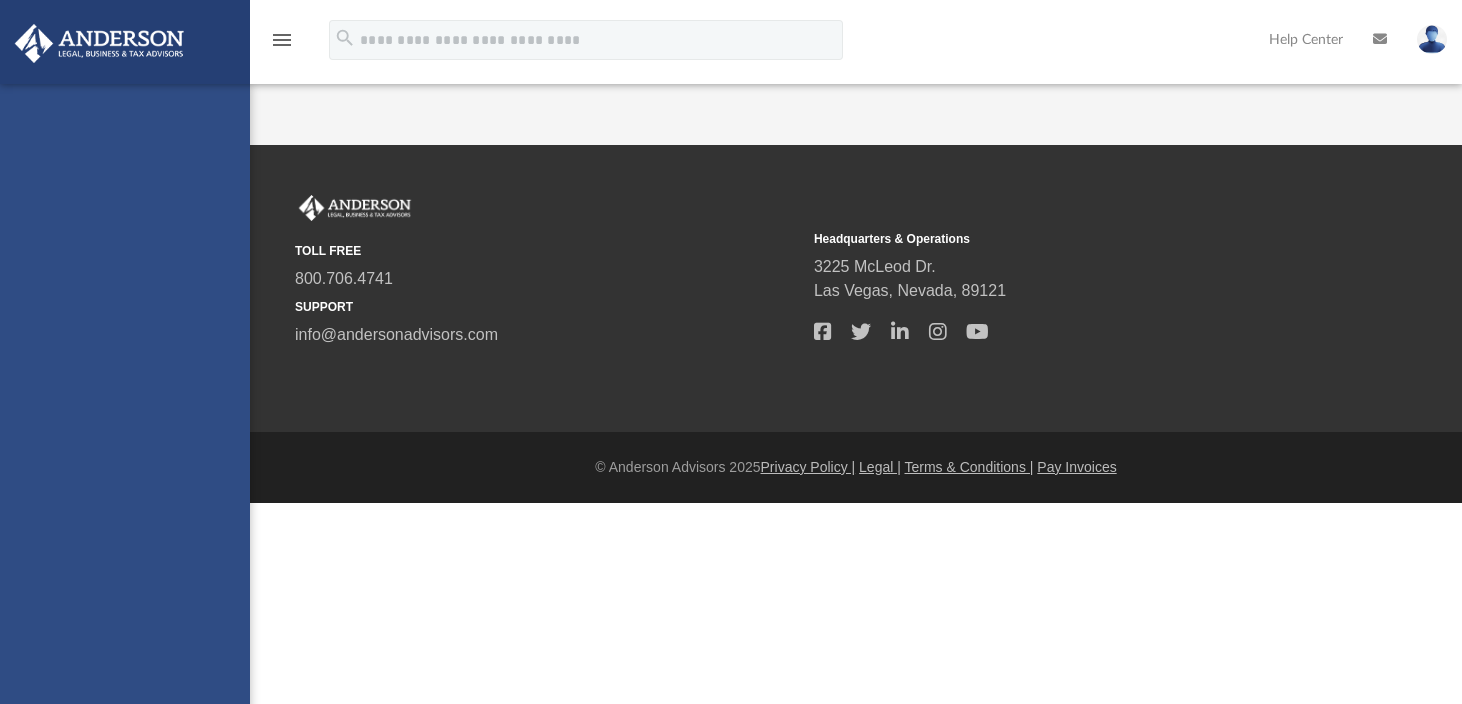 scroll, scrollTop: 0, scrollLeft: 0, axis: both 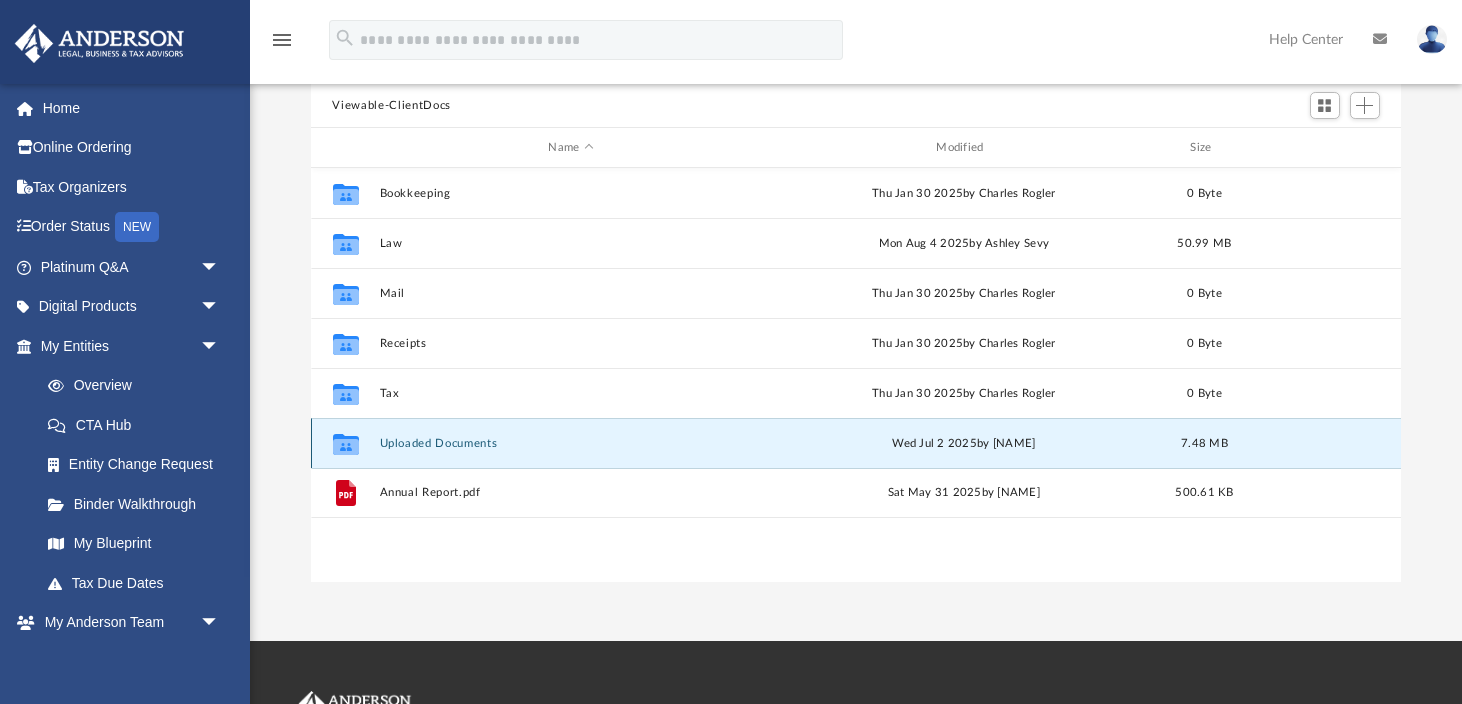 click on "Uploaded Documents" at bounding box center (571, 443) 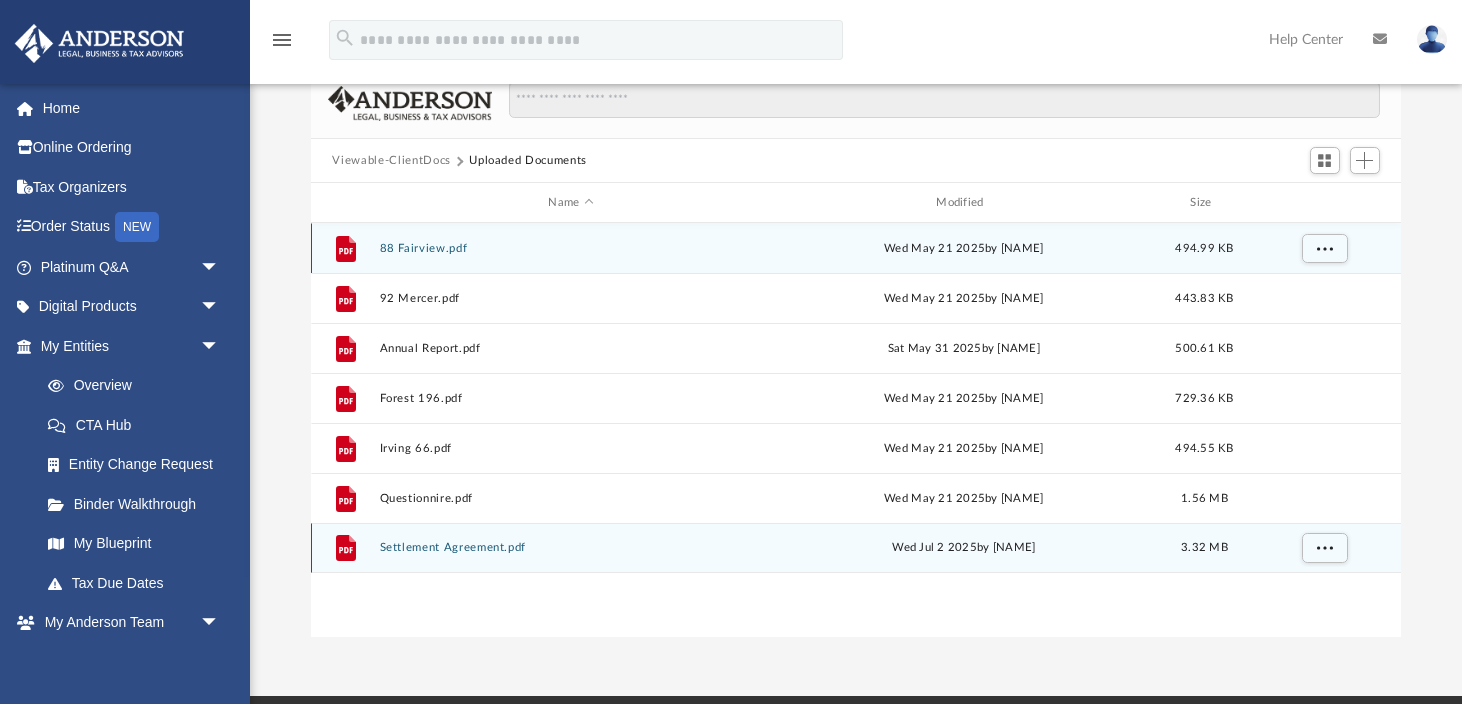 scroll, scrollTop: 0, scrollLeft: 0, axis: both 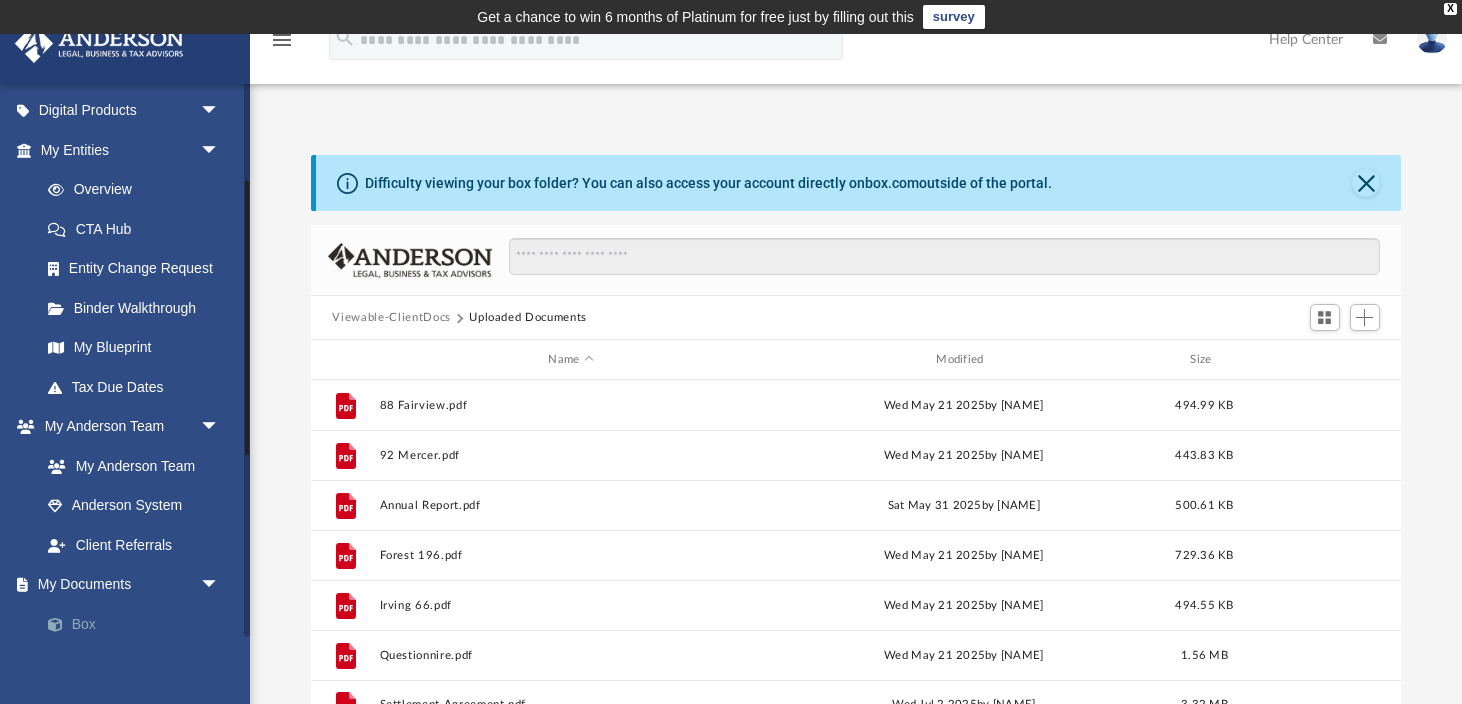 click on "Box" at bounding box center (139, 624) 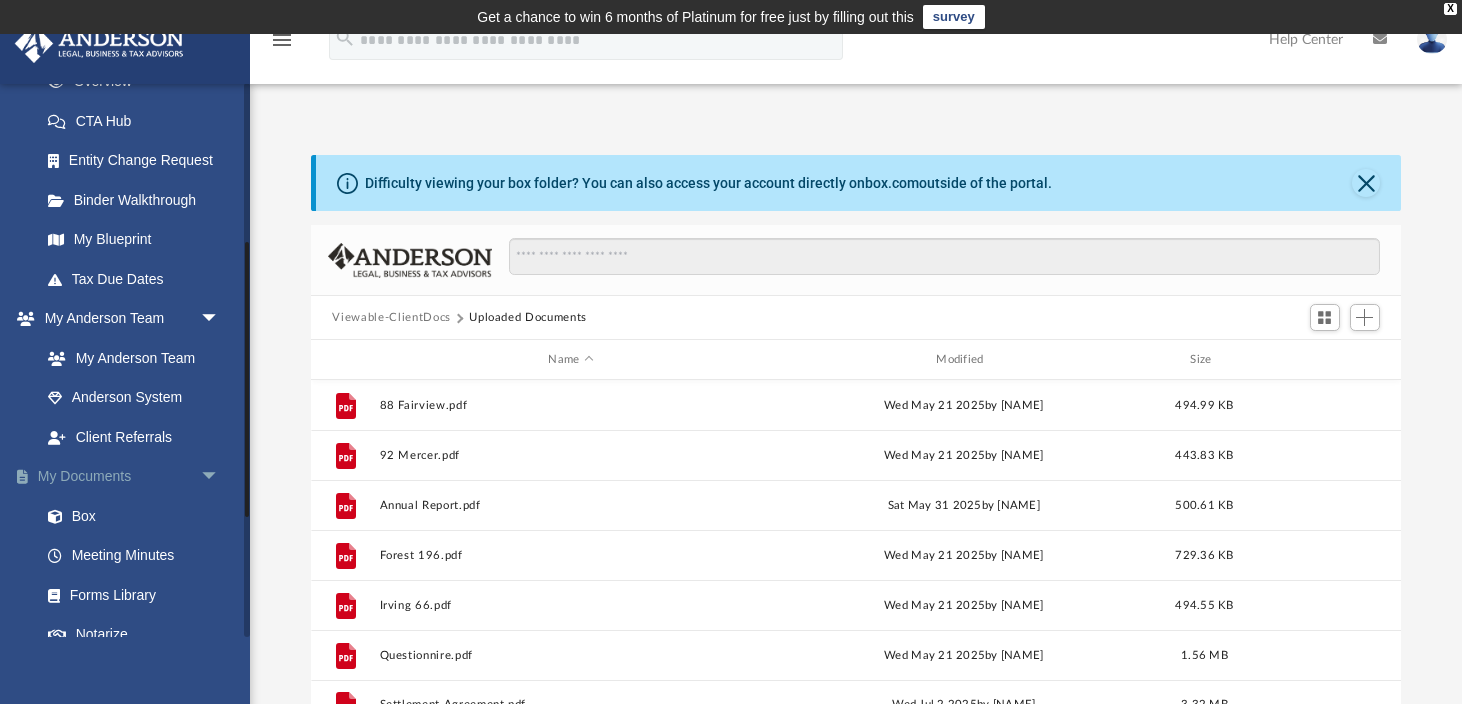 scroll, scrollTop: 328, scrollLeft: 0, axis: vertical 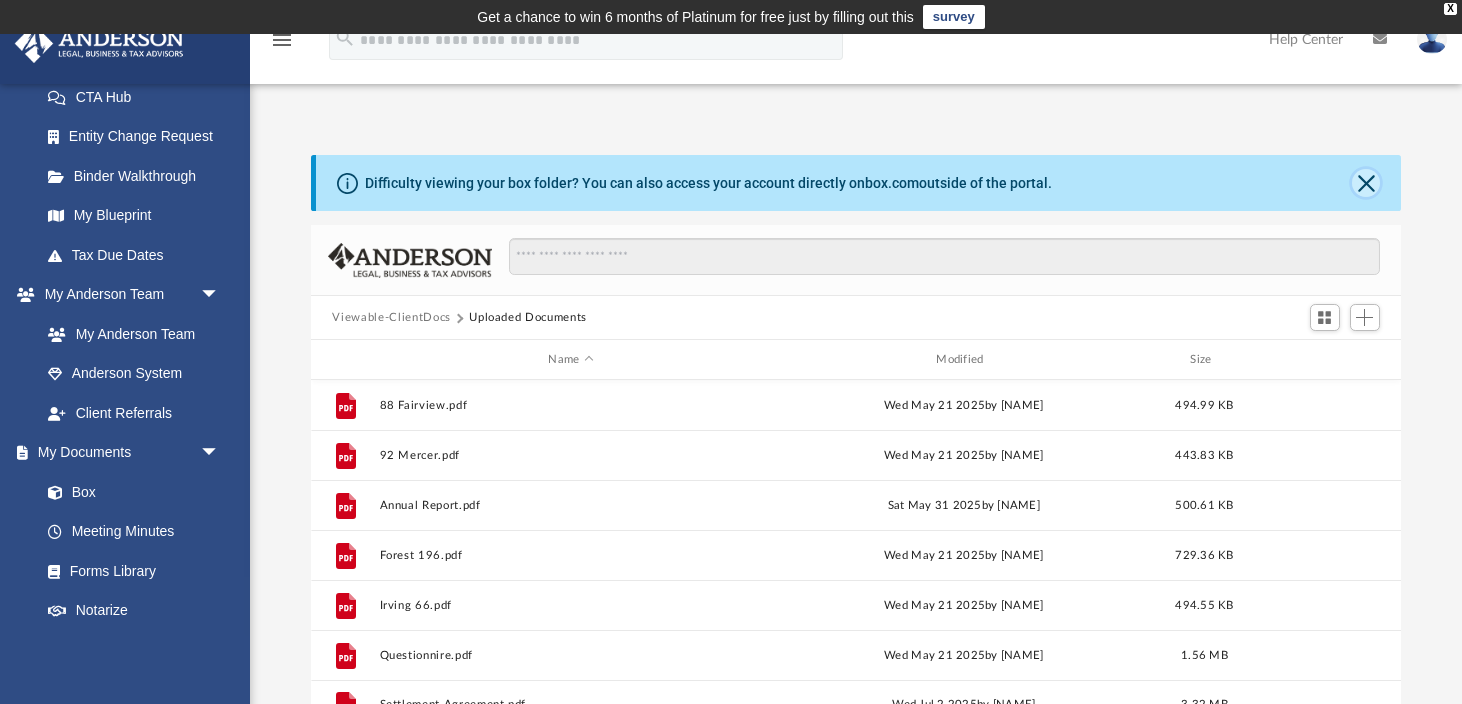 click 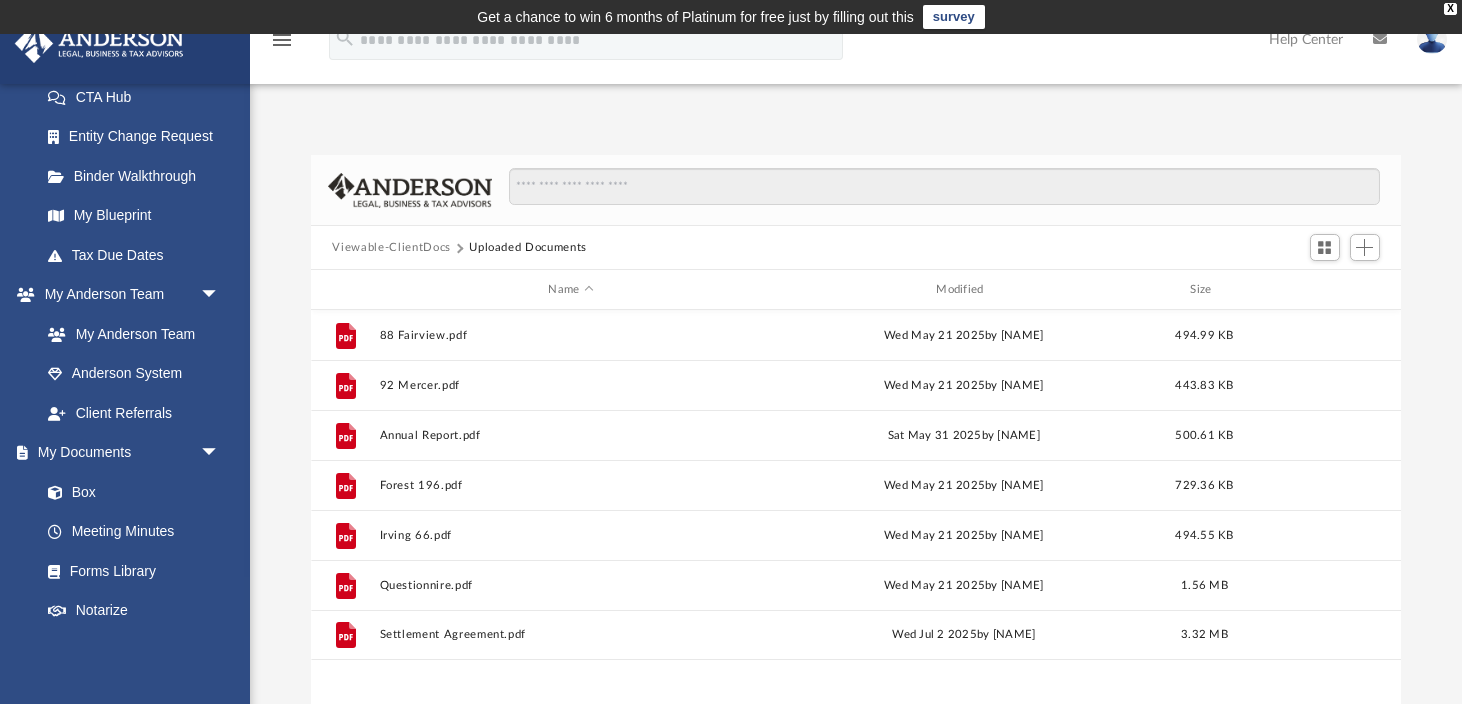 click on "Viewable-ClientDocs" at bounding box center (391, 248) 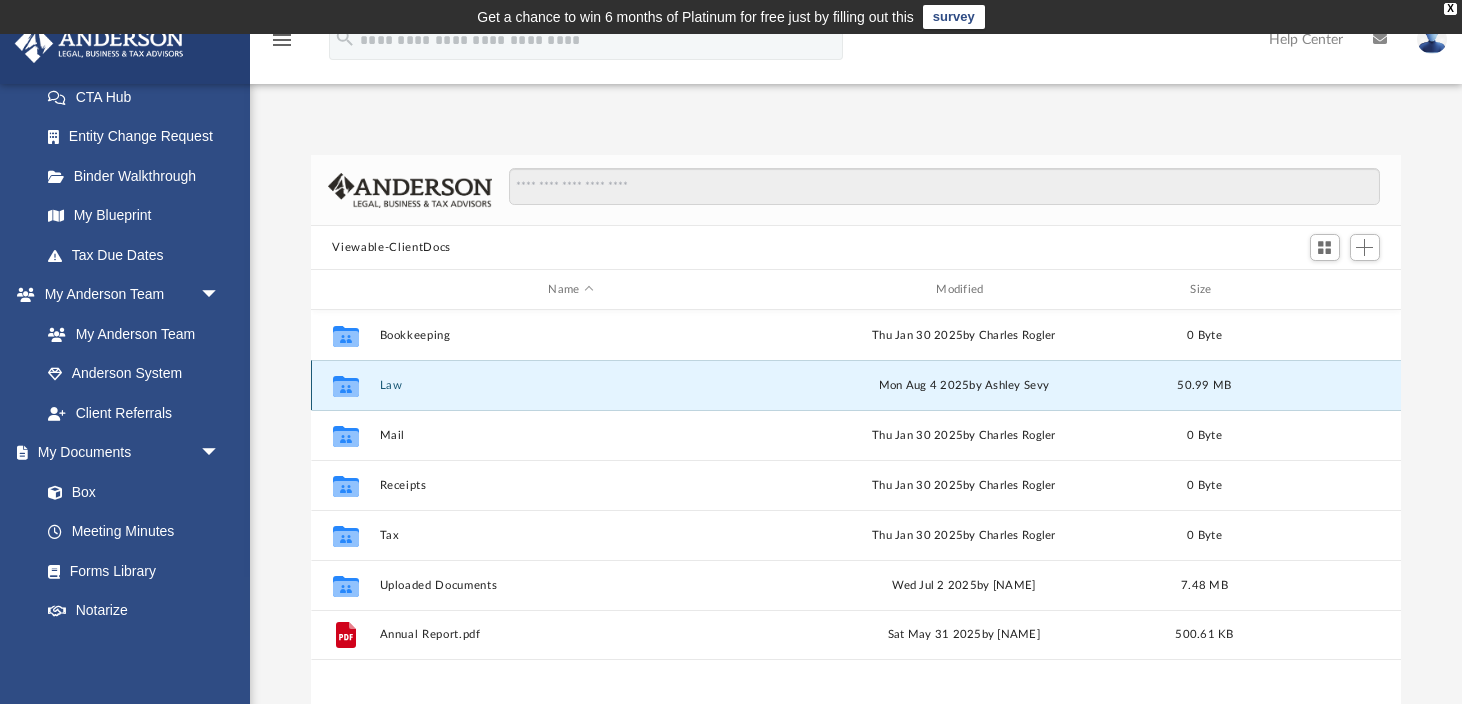 click on "Law" at bounding box center [571, 385] 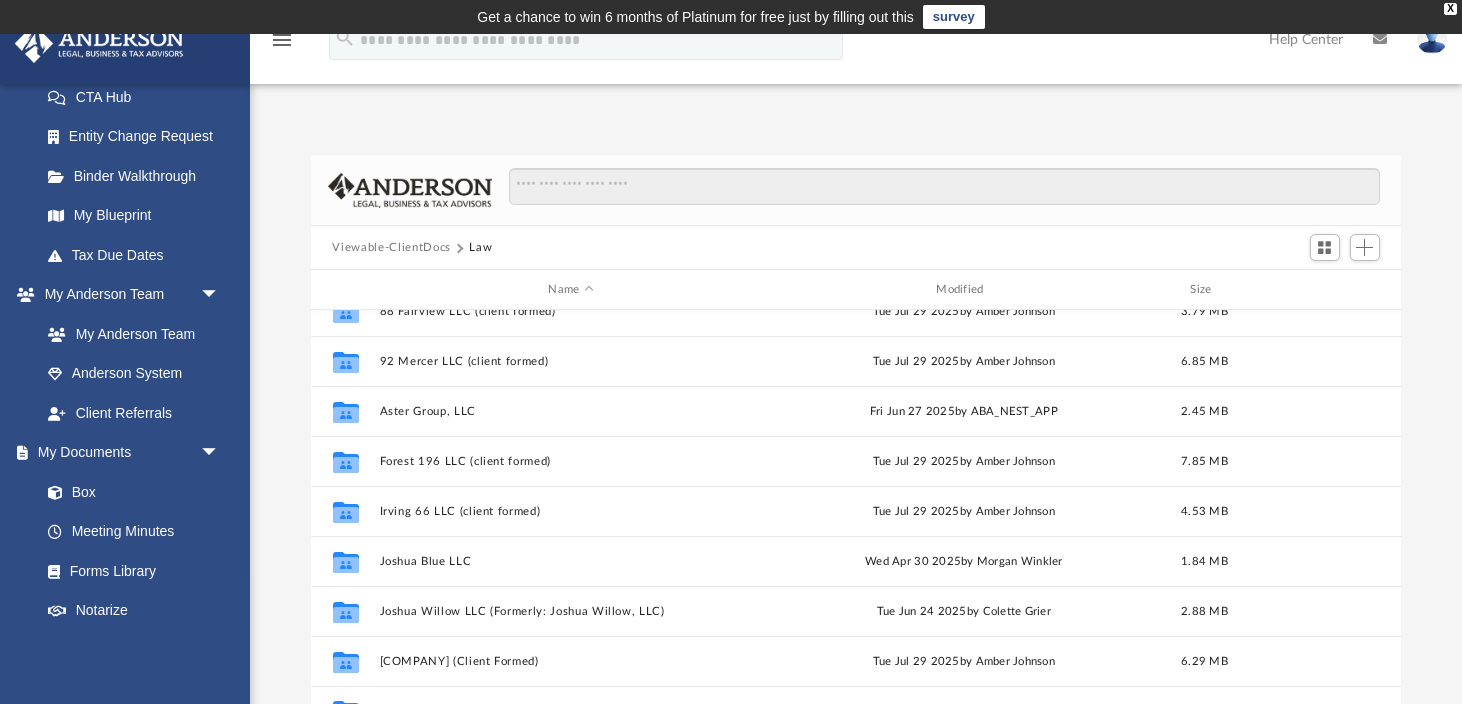 scroll, scrollTop: 285, scrollLeft: 0, axis: vertical 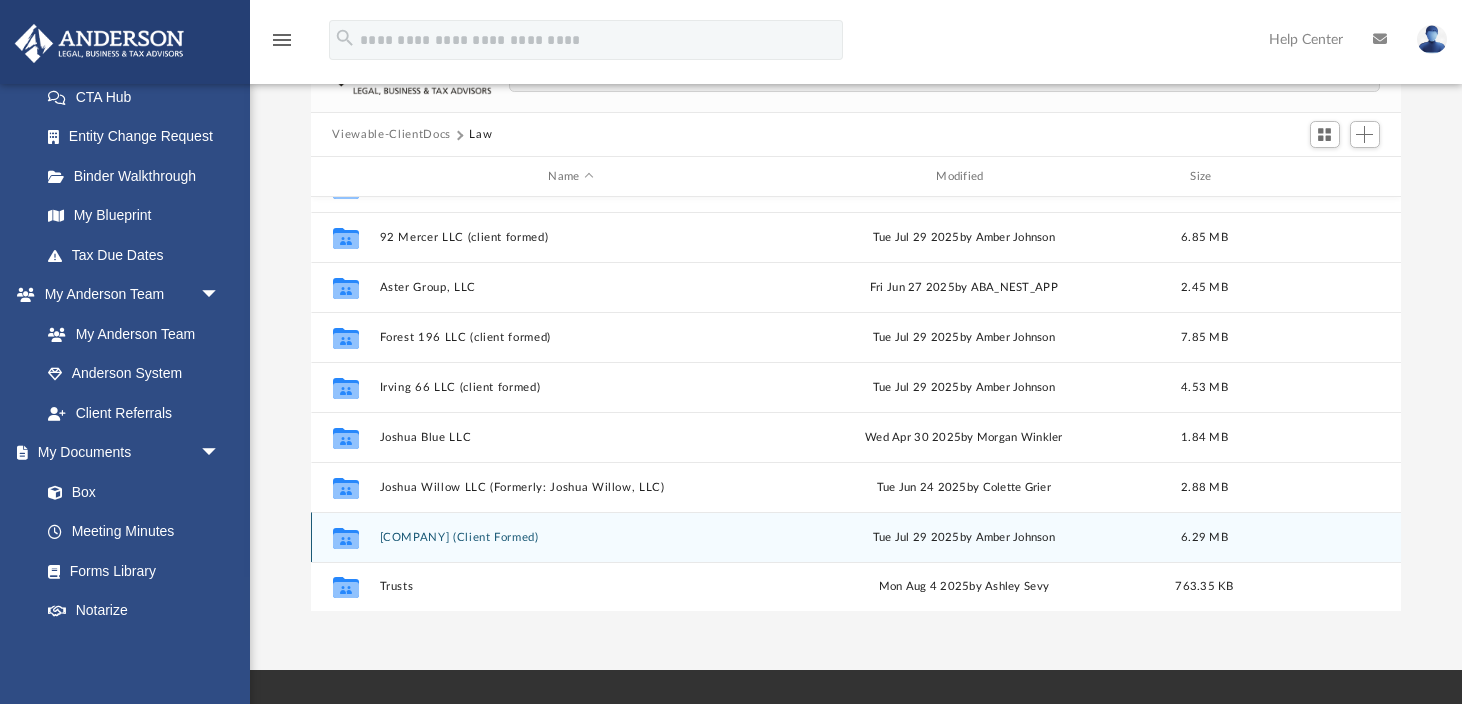click on "[COMPANY] Management Consulting LLC (Client Formed)" at bounding box center [571, 537] 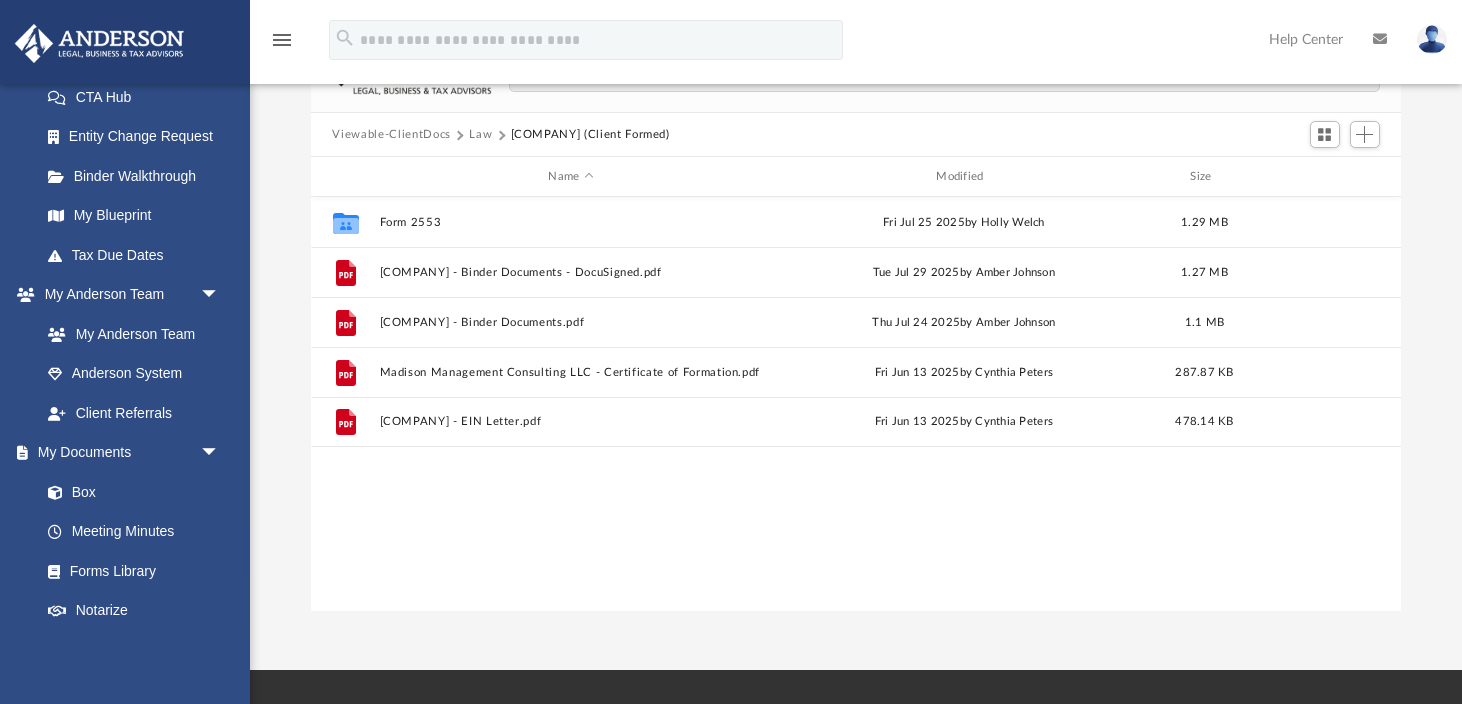scroll, scrollTop: 0, scrollLeft: 0, axis: both 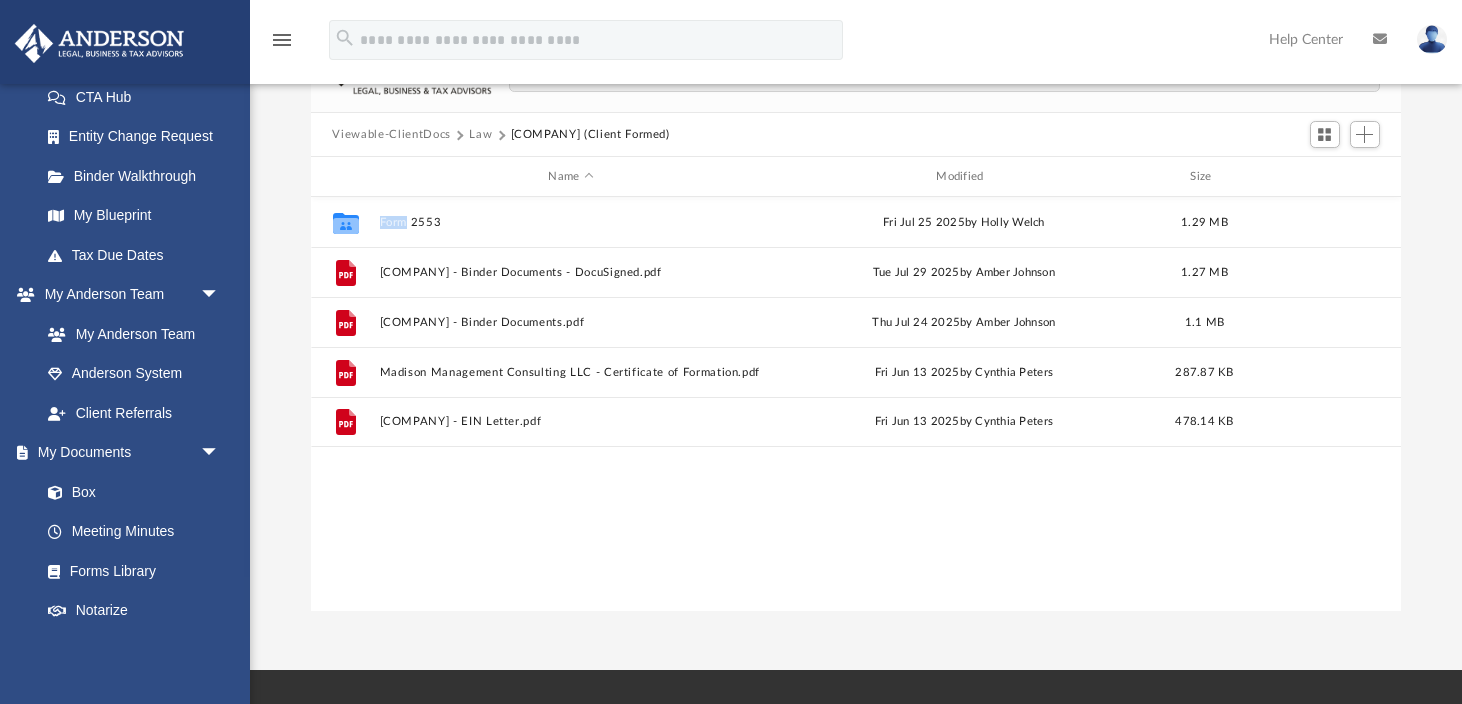 click on "Collaborated Folder Form 2553 Fri Jul 25 2025  by Holly Welch 1.29 MB File Madison Management Consulting LLC - Binder Documents - DocuSigned.pdf Tue Jul 29 2025  by Amber Johnson 1.27 MB File Madison Management Consulting LLC - Binder Documents.pdf Thu Jul 24 2025  by Amber Johnson 1.1 MB File Madison Management Consulting LLC - Certificate of Formation.pdf Fri Jun 13 2025  by Cynthia Peters 287.87 KB File Madison Management Consulting LLC - EIN Letter.pdf Fri Jun 13 2025  by Cynthia Peters 478.14 KB" at bounding box center (856, 404) 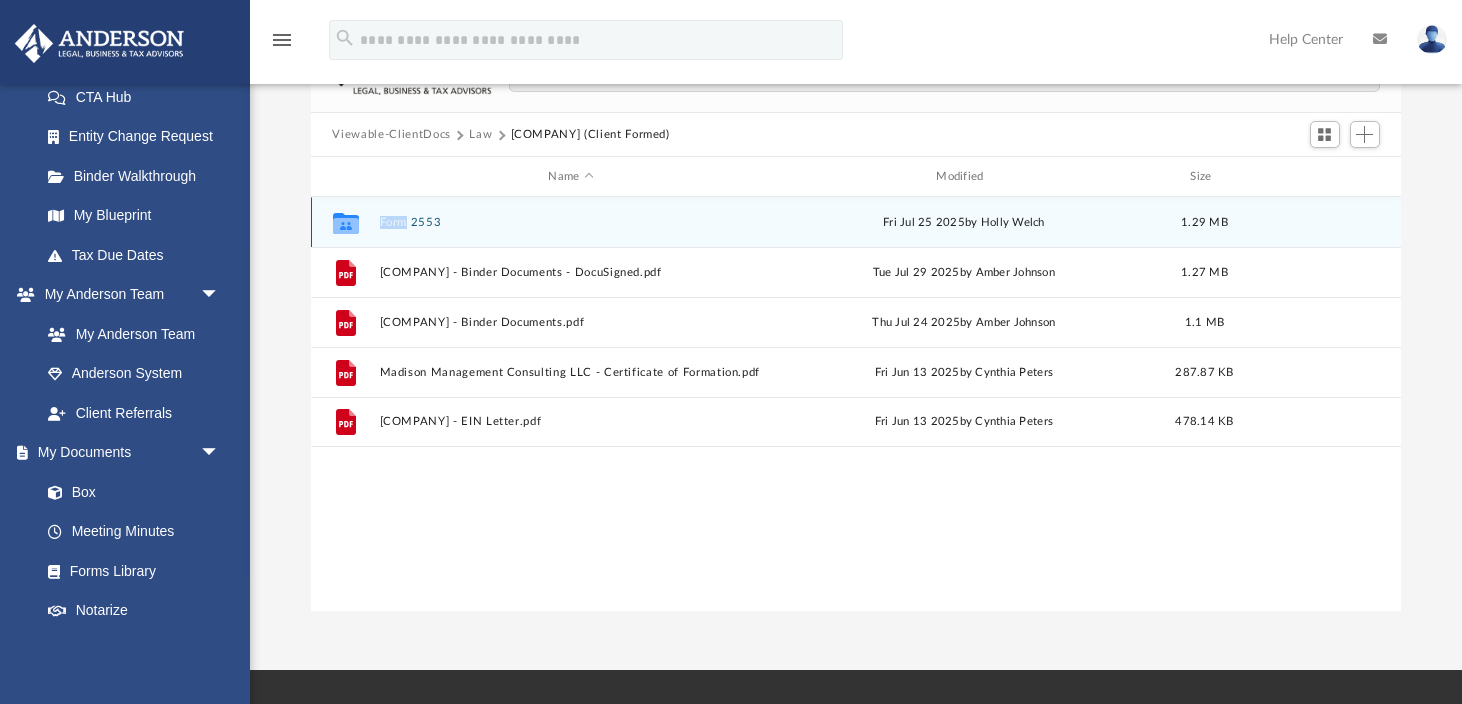 click on "Form 2553" at bounding box center (571, 222) 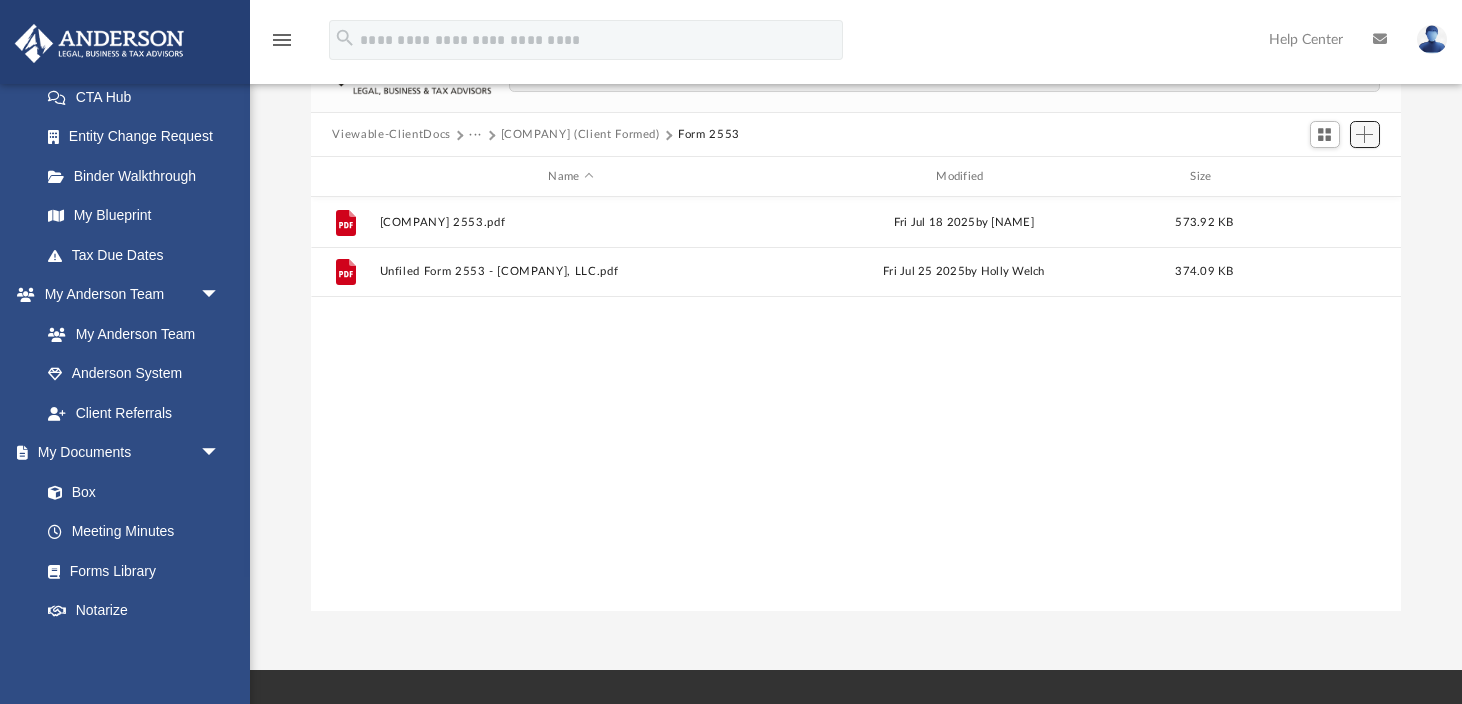 click at bounding box center [1364, 134] 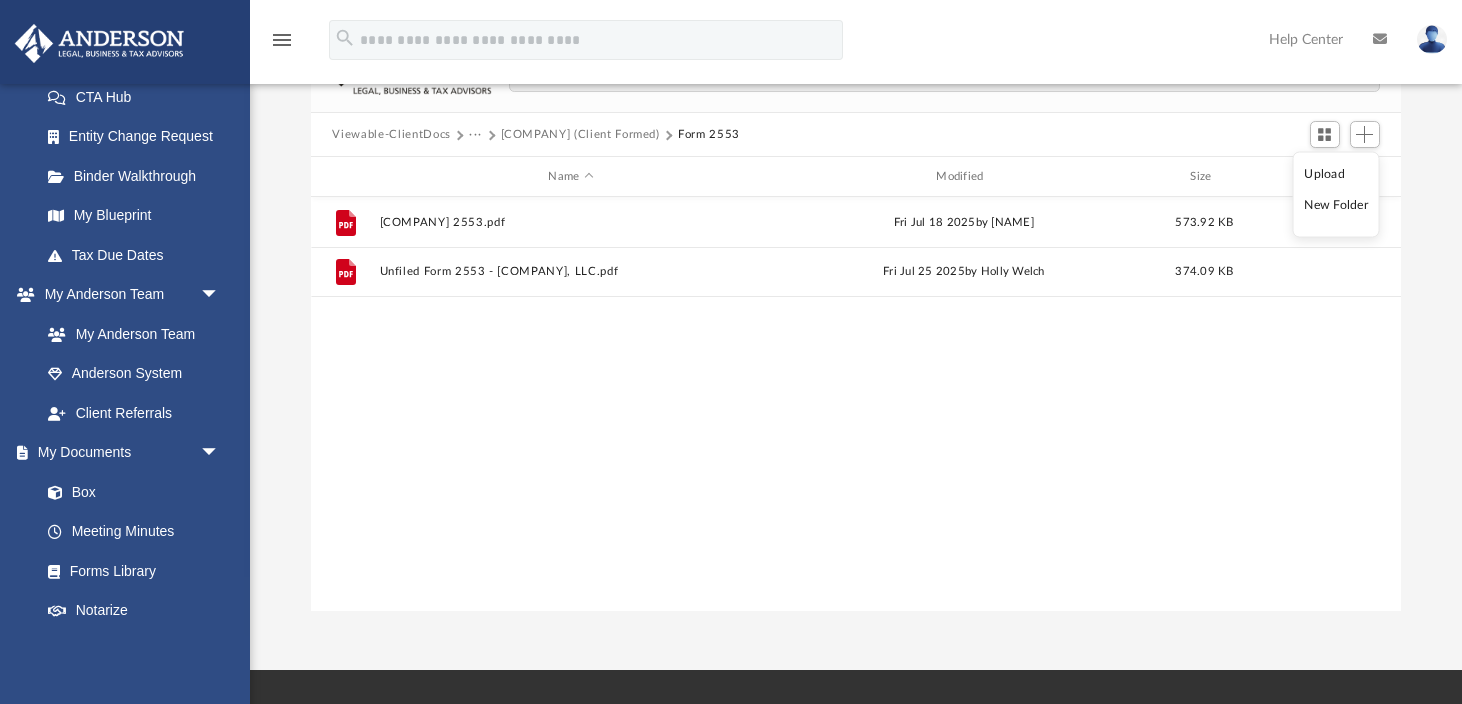 click on "Upload" at bounding box center [1336, 173] 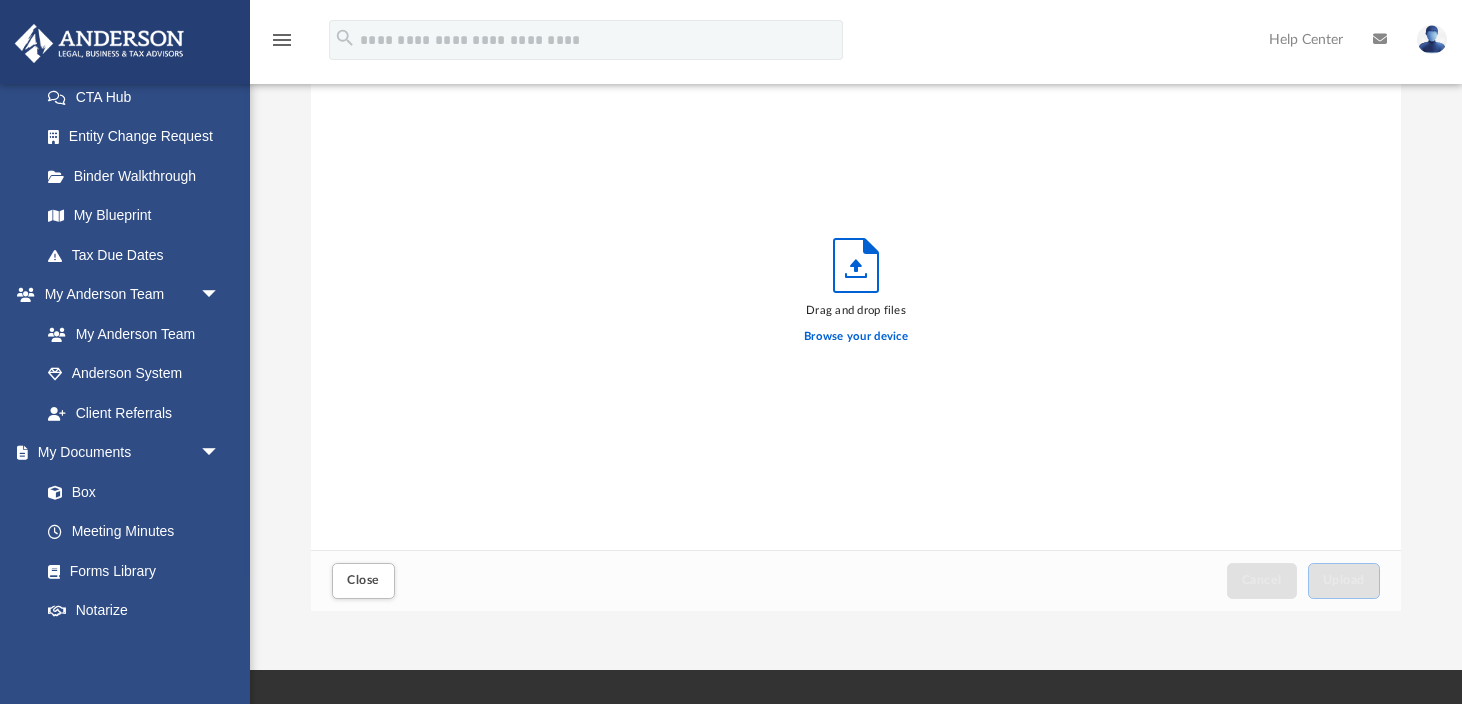 scroll, scrollTop: 1, scrollLeft: 1, axis: both 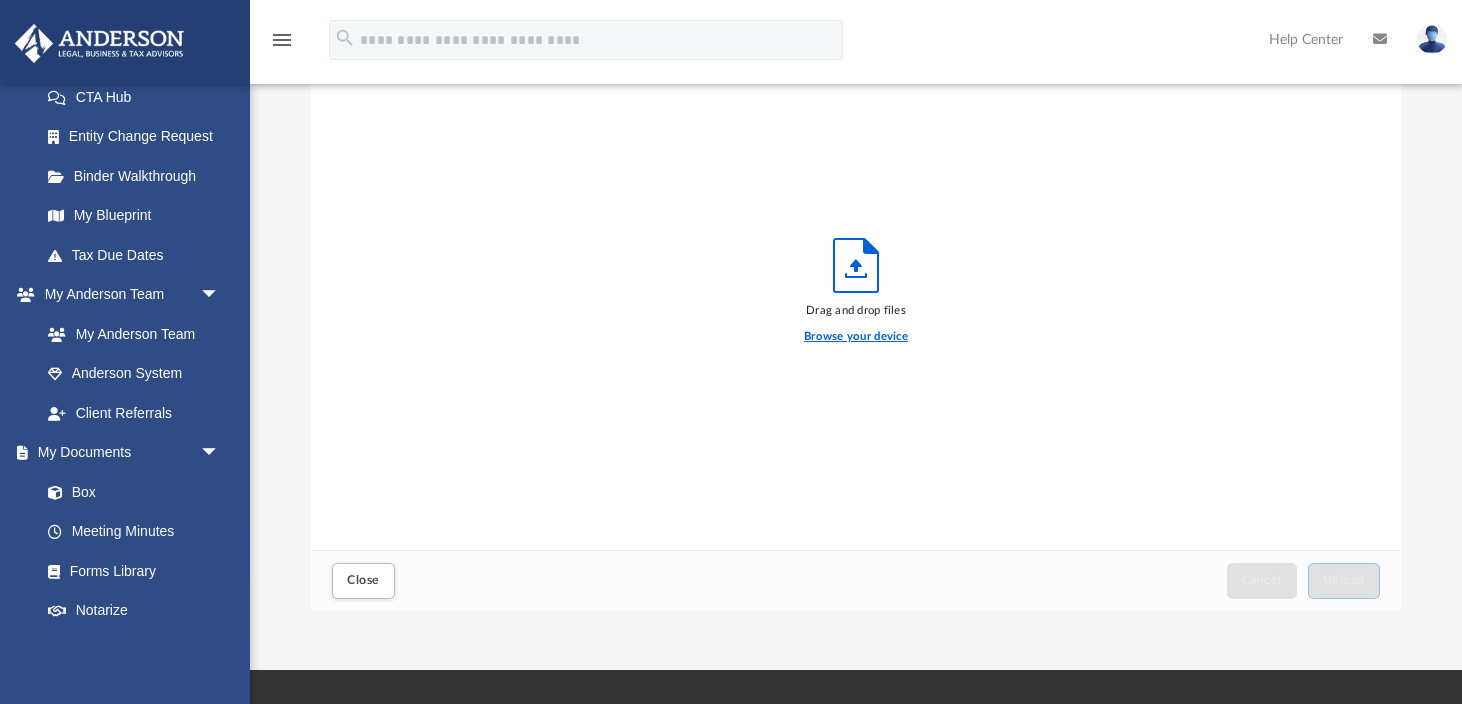 click on "Browse your device" at bounding box center (856, 337) 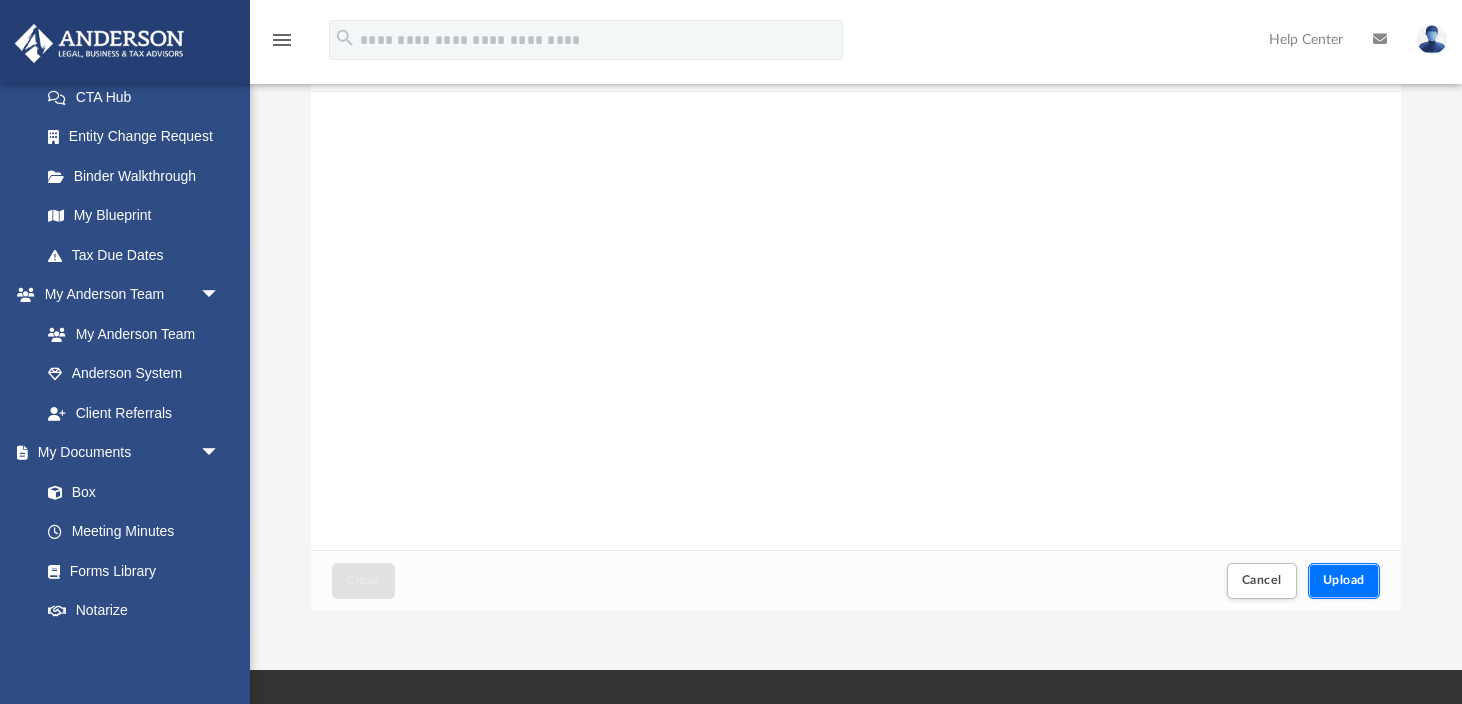 click on "Upload" at bounding box center (1344, 580) 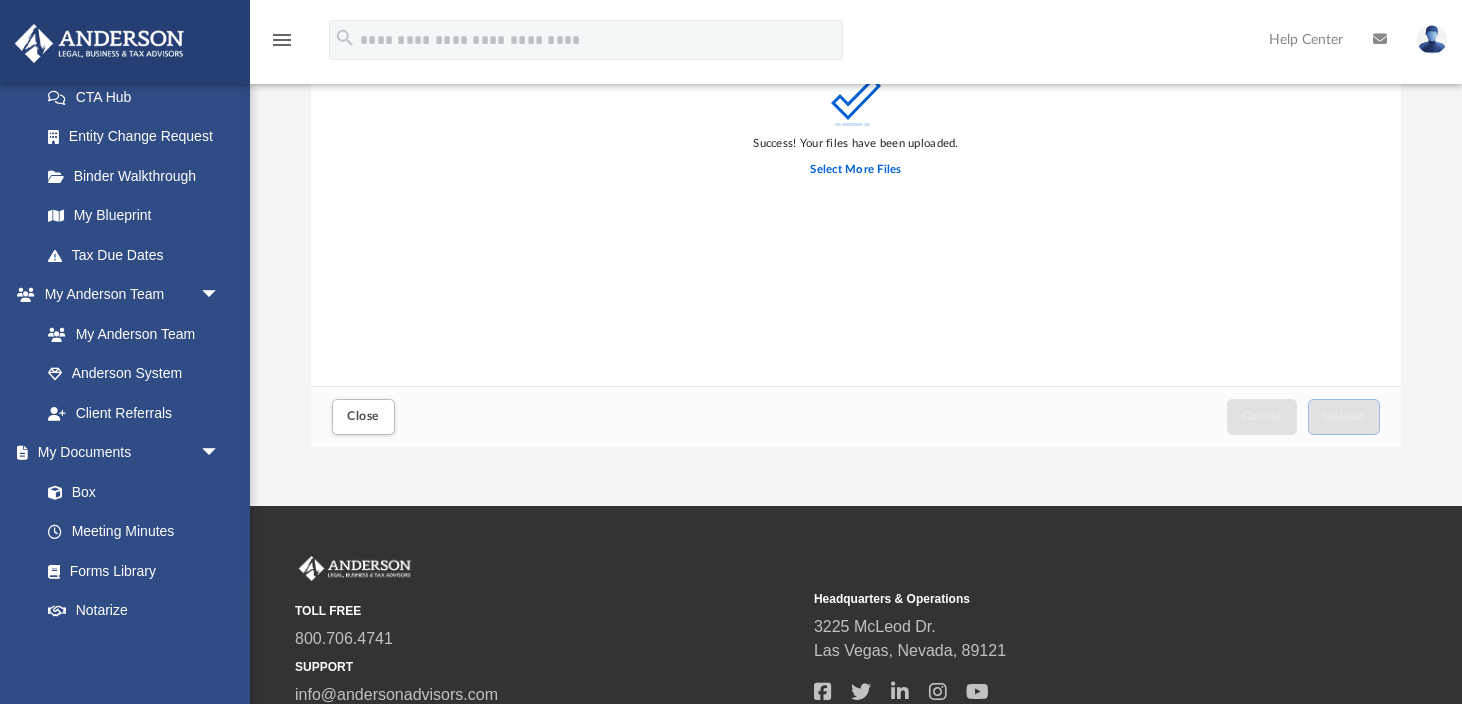 scroll, scrollTop: 436, scrollLeft: 0, axis: vertical 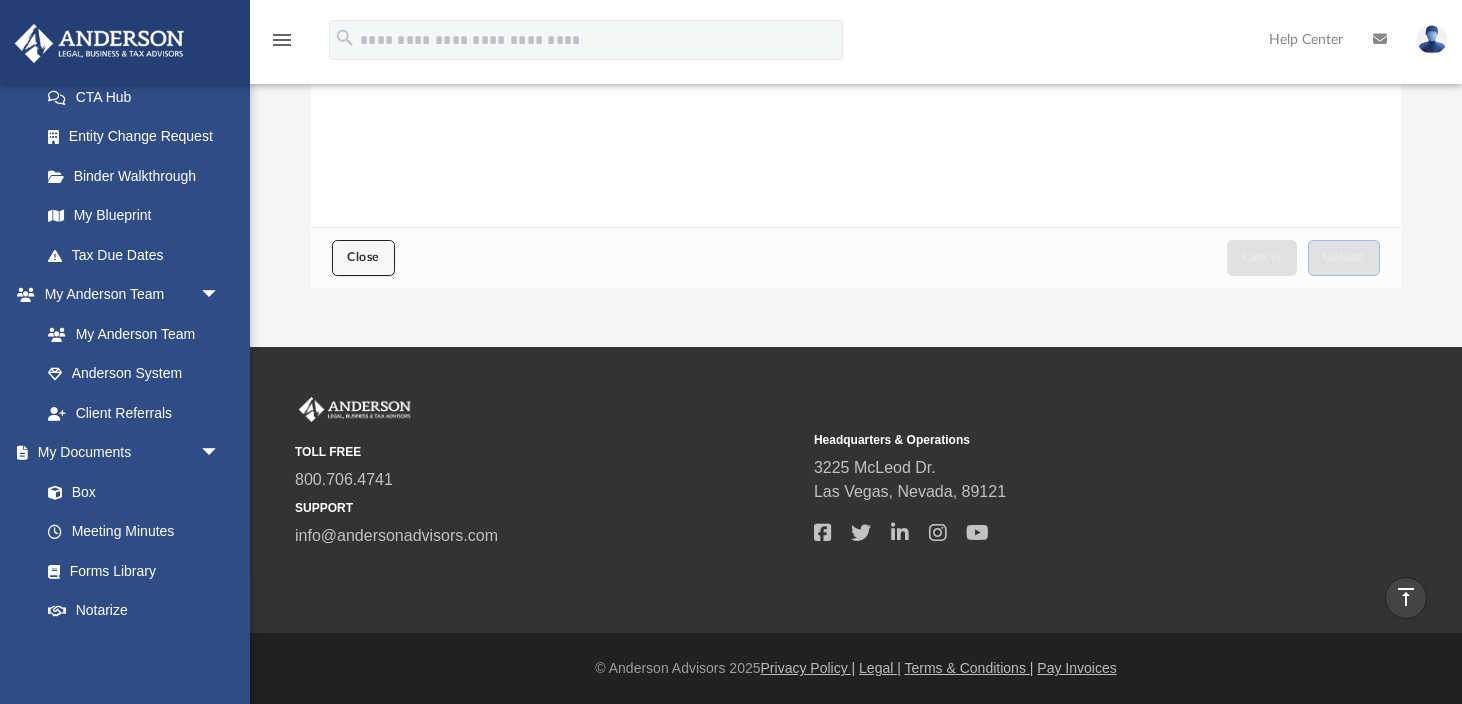 click on "Close" at bounding box center [363, 257] 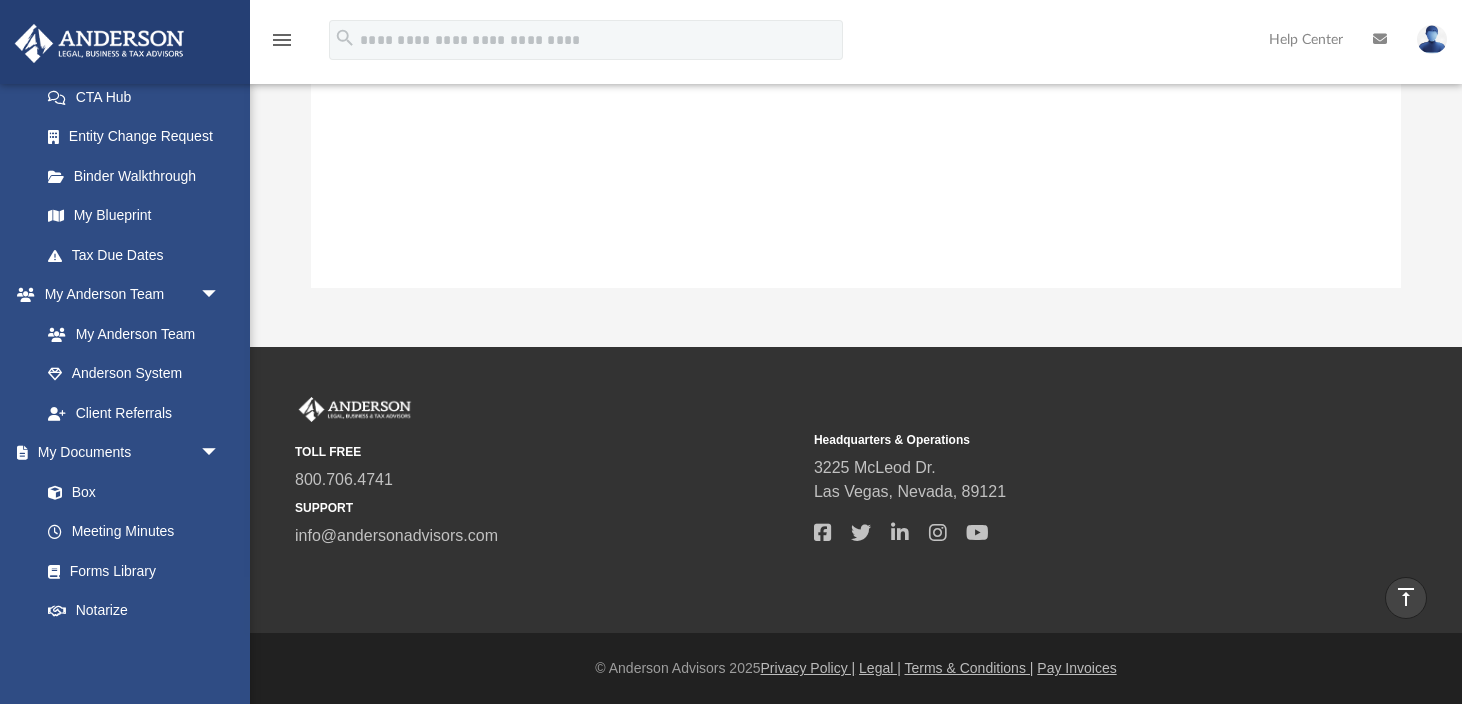 scroll, scrollTop: 0, scrollLeft: 0, axis: both 